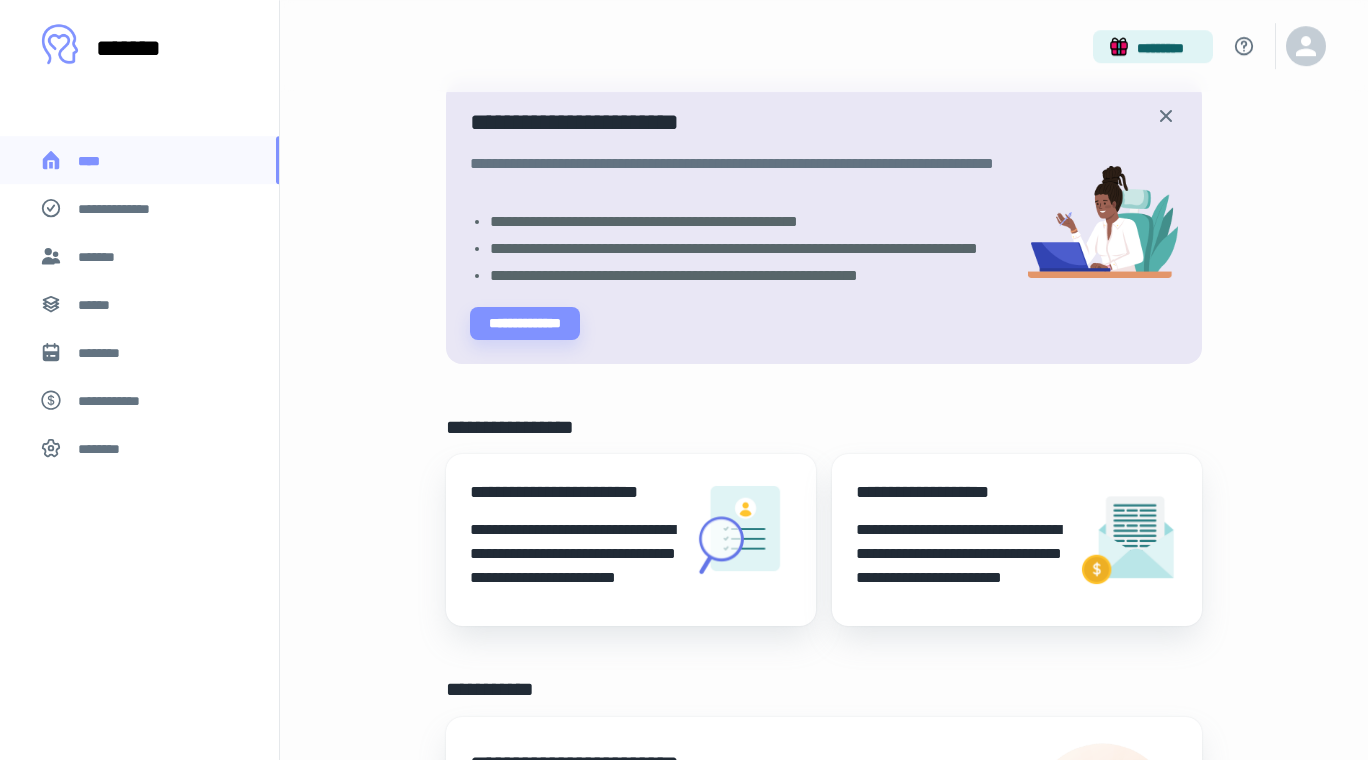 scroll, scrollTop: 180, scrollLeft: 0, axis: vertical 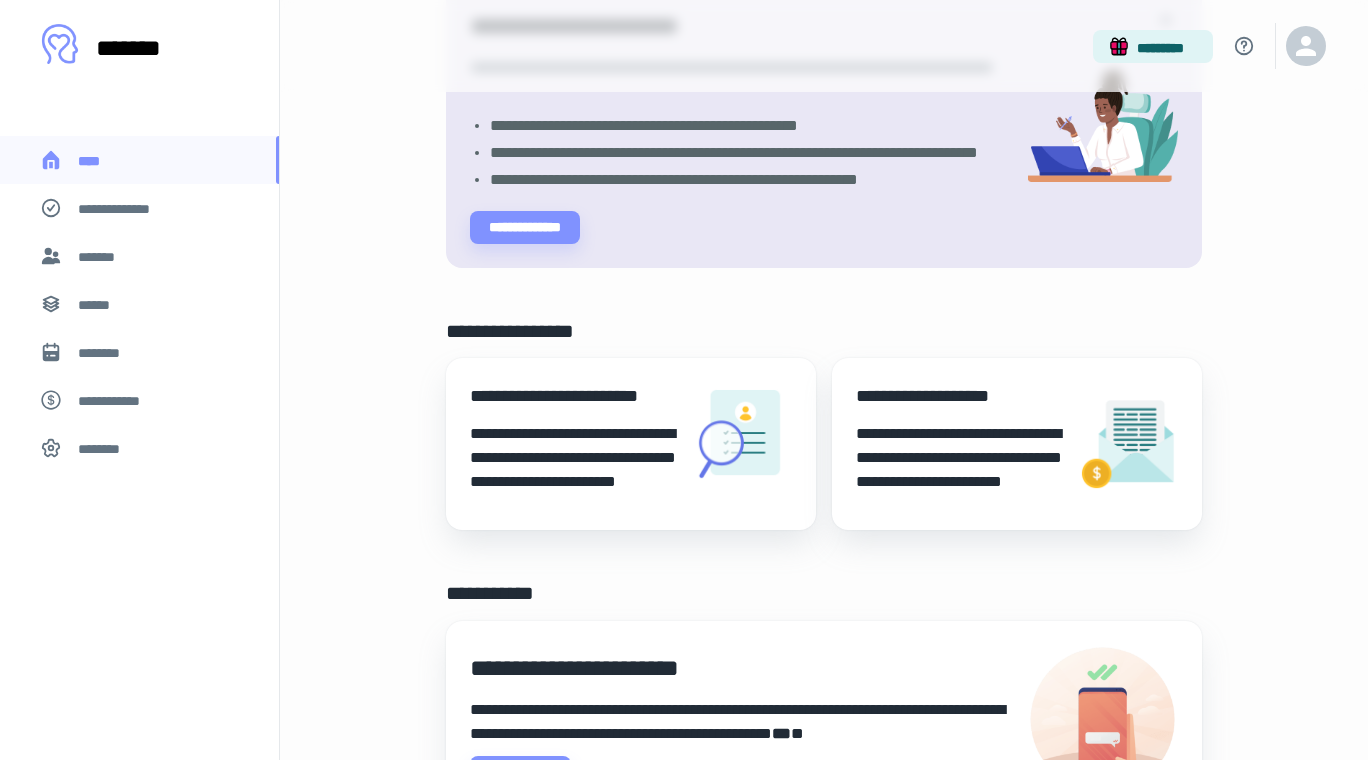click on "*******" at bounding box center [98, 255] 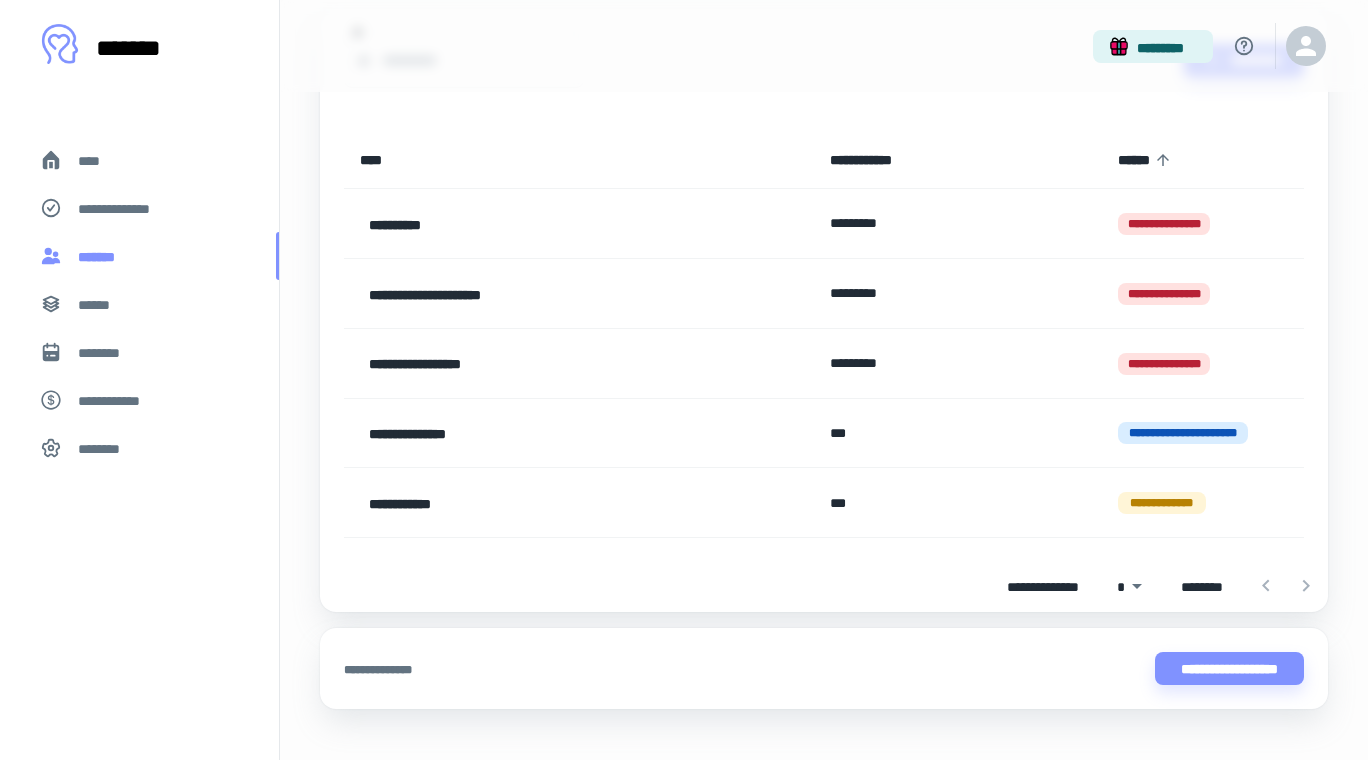 scroll, scrollTop: 0, scrollLeft: 0, axis: both 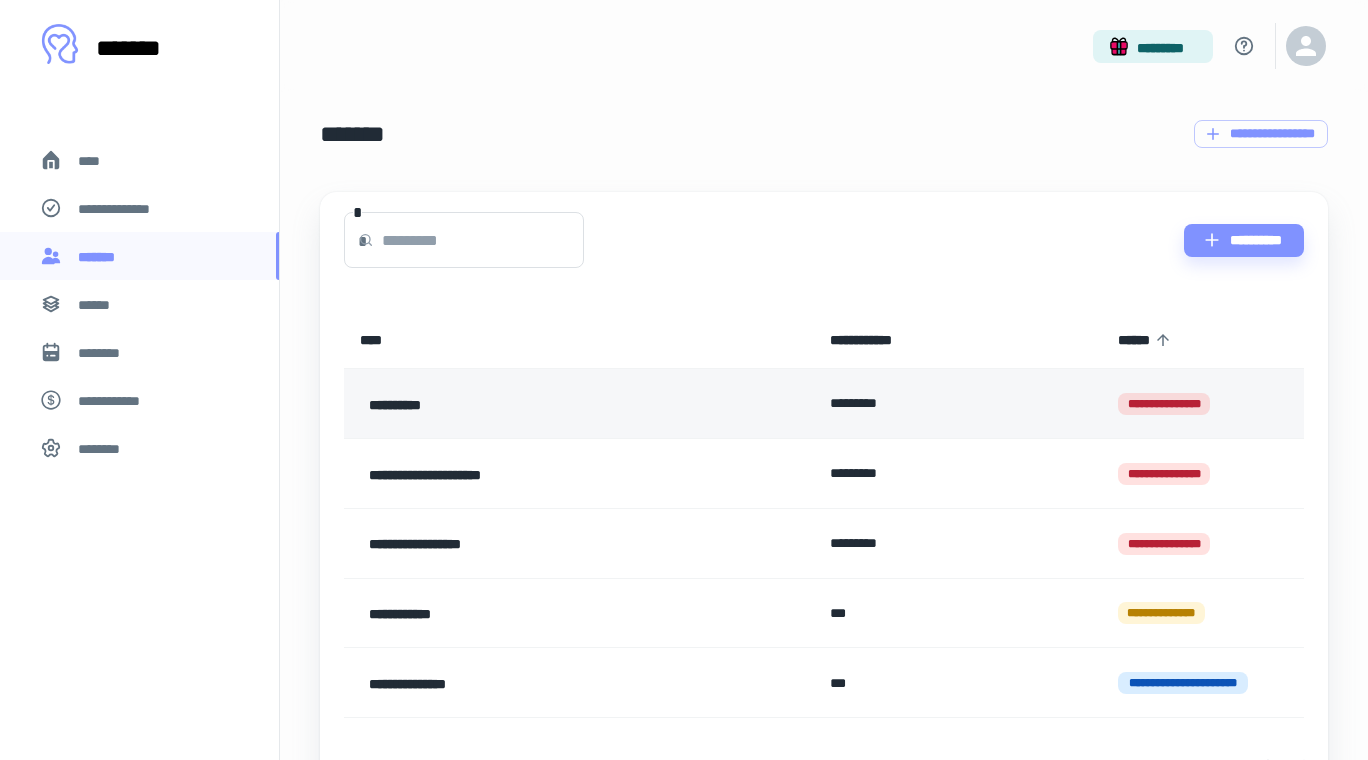 click on "**********" at bounding box center [532, 403] 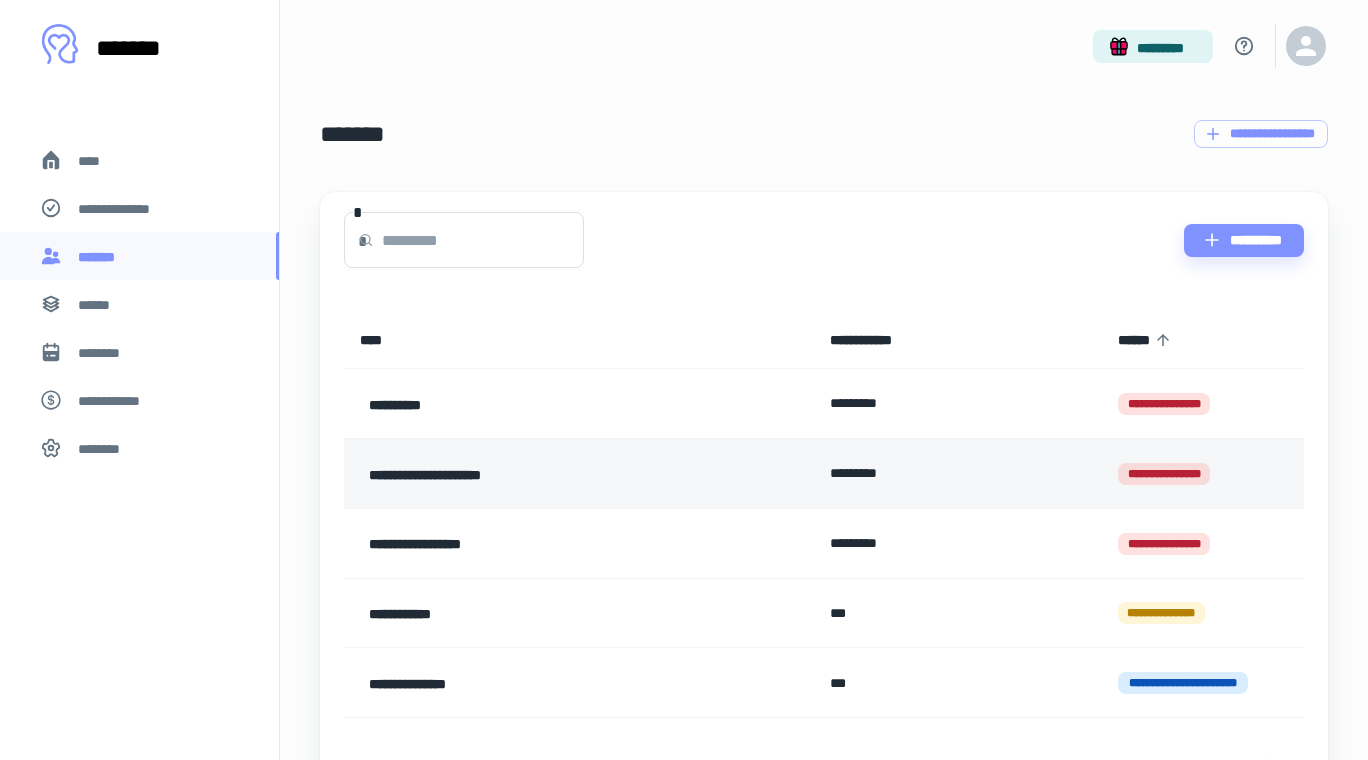 click on "*********" at bounding box center [958, 473] 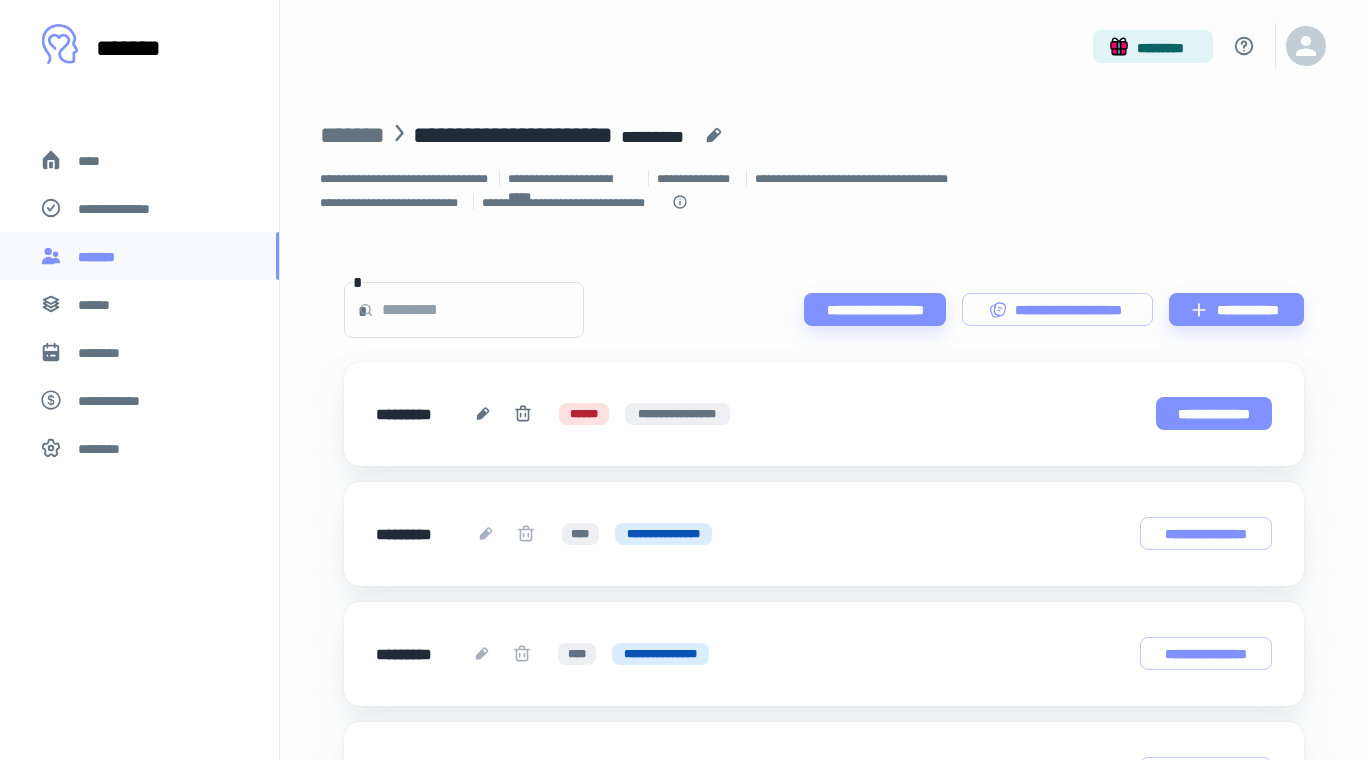 click on "**********" at bounding box center (1214, 413) 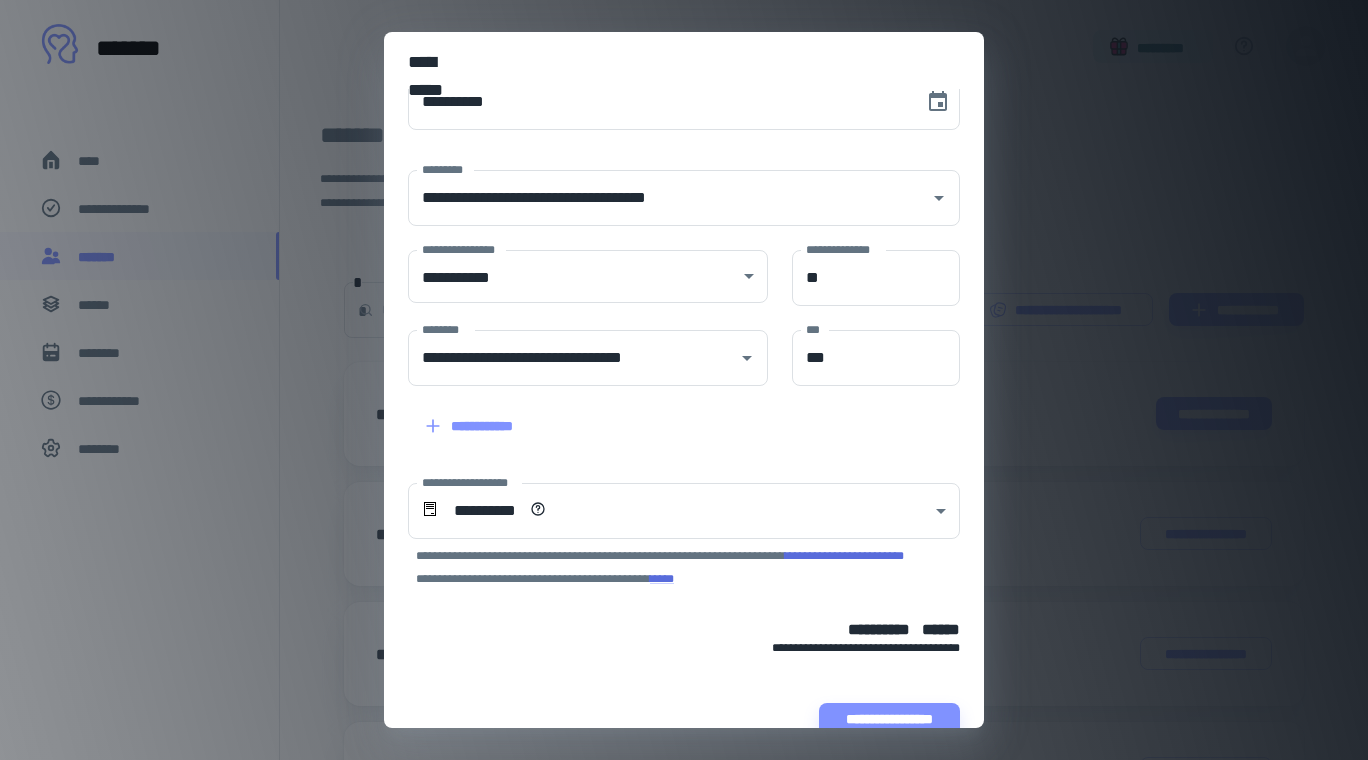 scroll, scrollTop: 44, scrollLeft: 0, axis: vertical 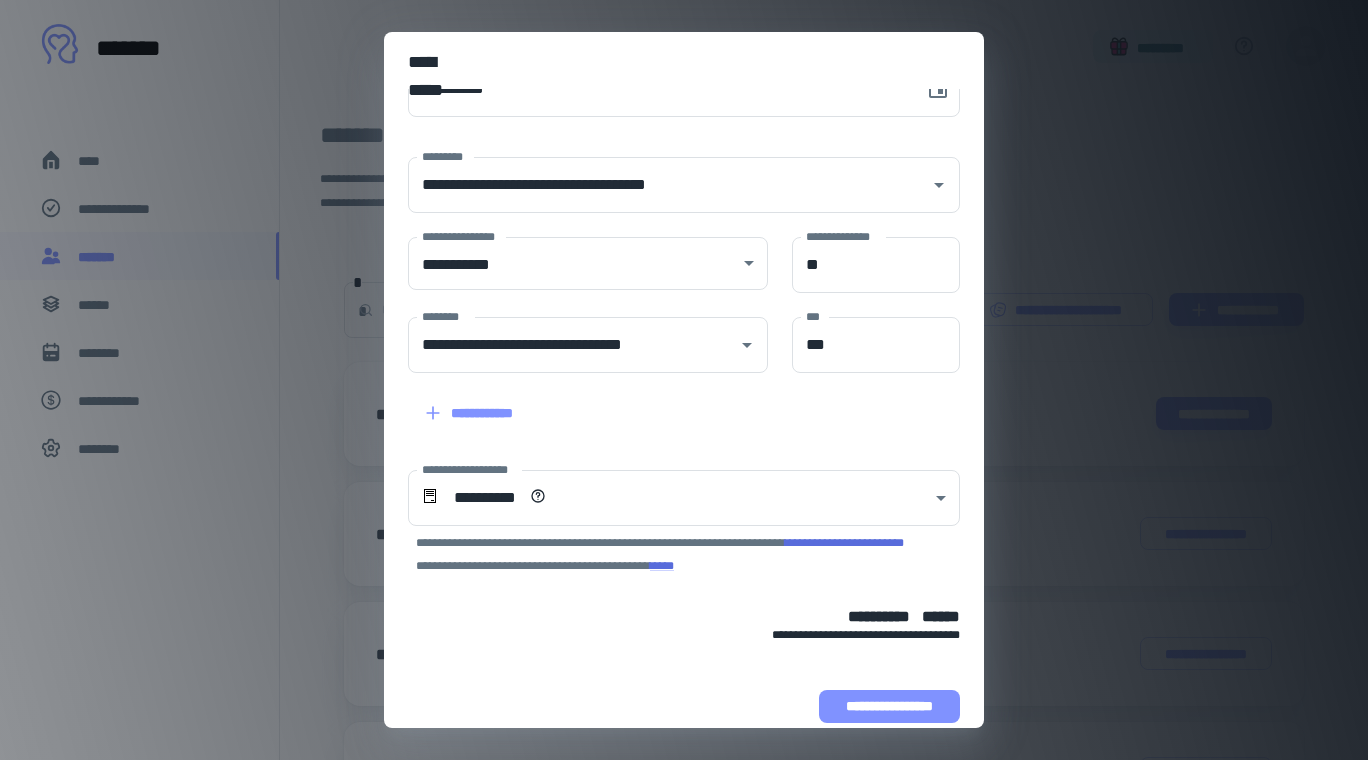 click on "**********" at bounding box center [889, 706] 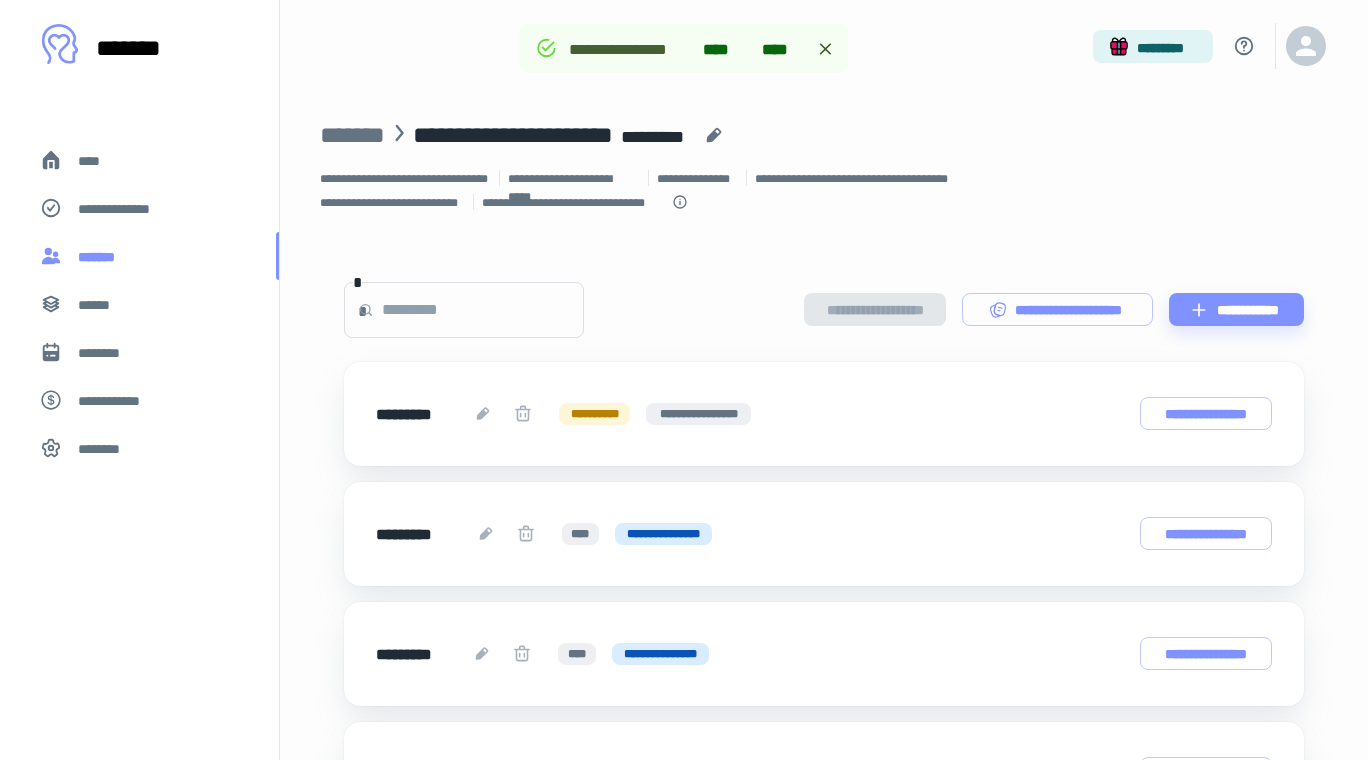 click on "*******" at bounding box center [139, 256] 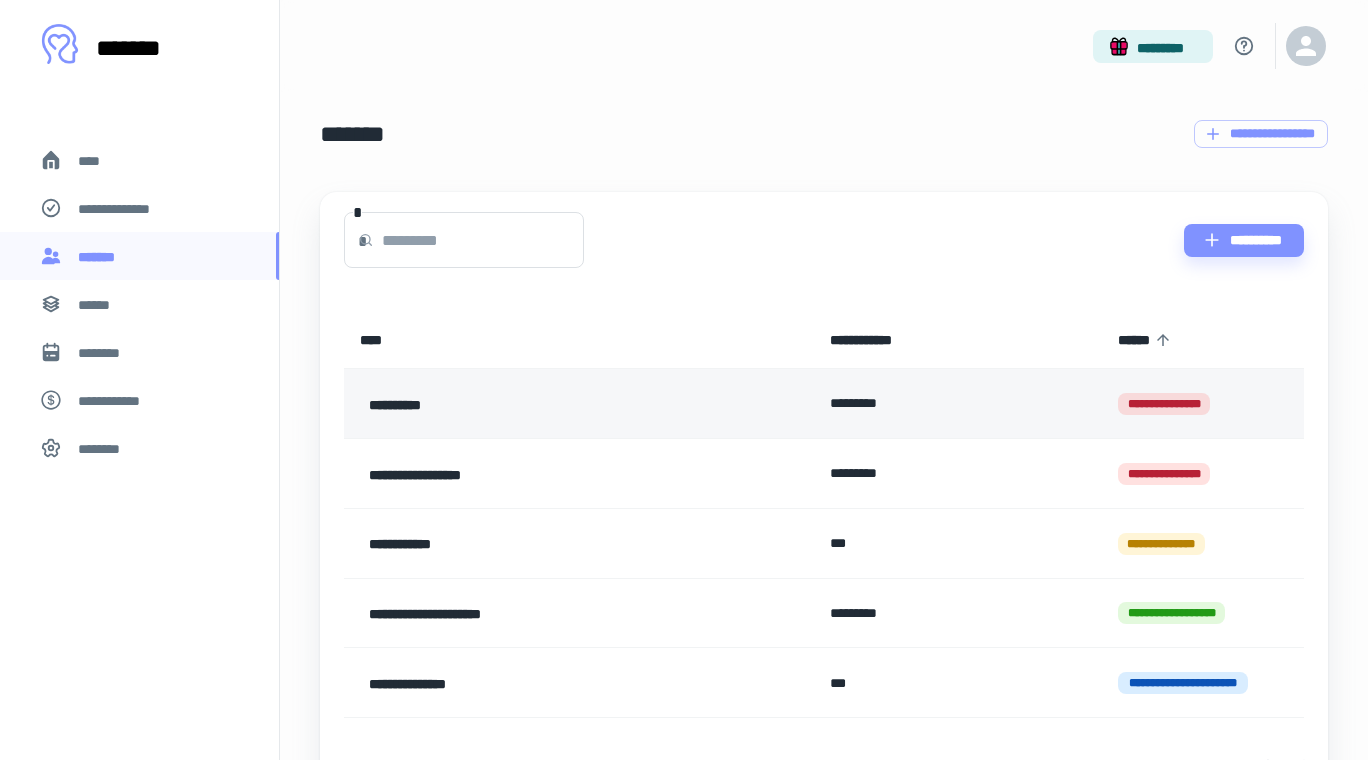 click on "**********" at bounding box center (579, 404) 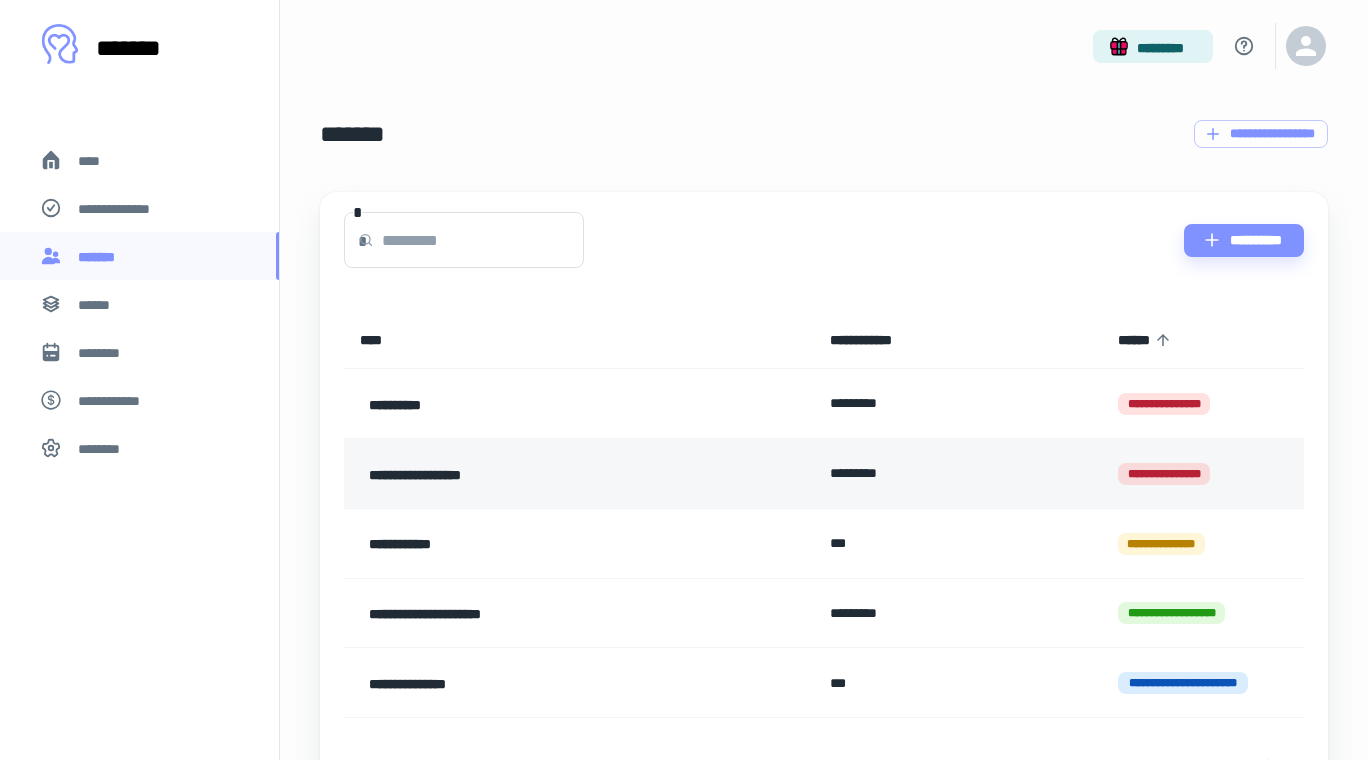 click on "**********" at bounding box center (532, 473) 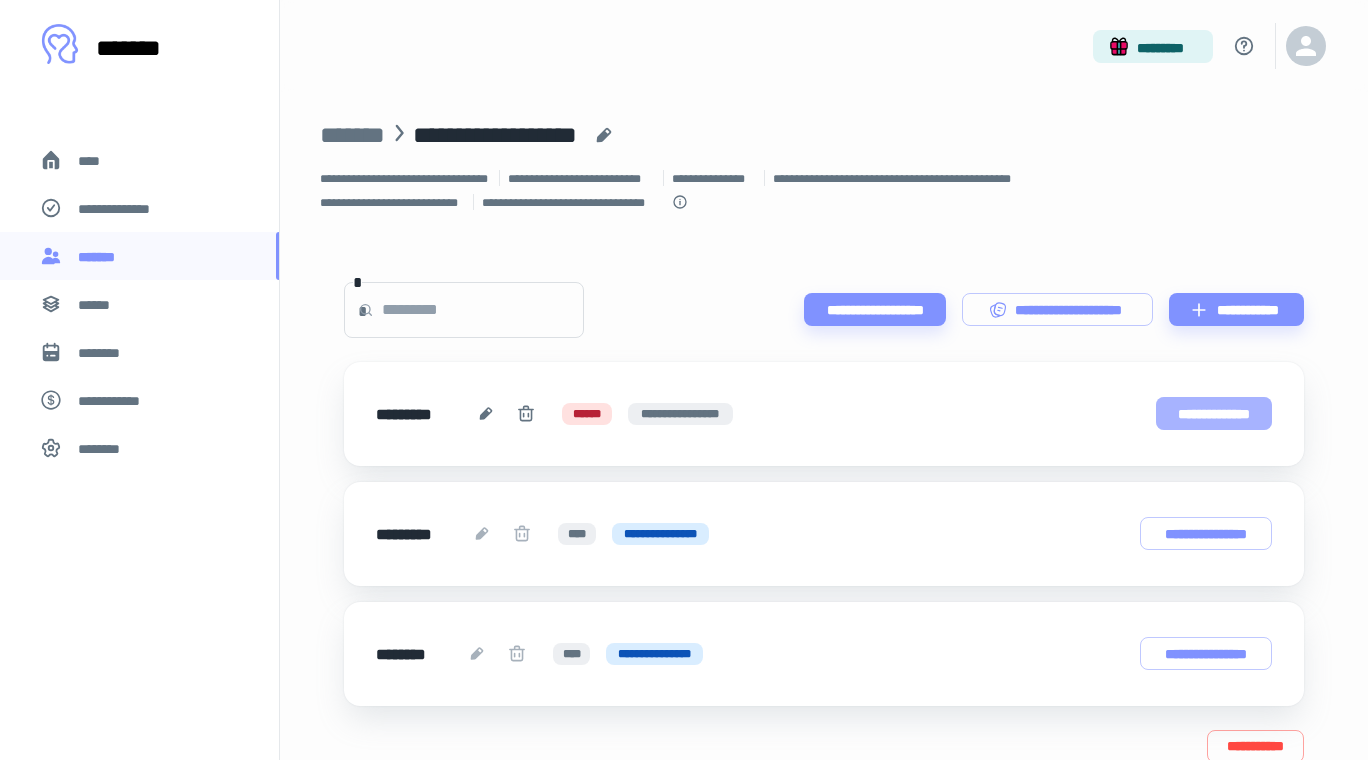 click on "**********" at bounding box center [1214, 413] 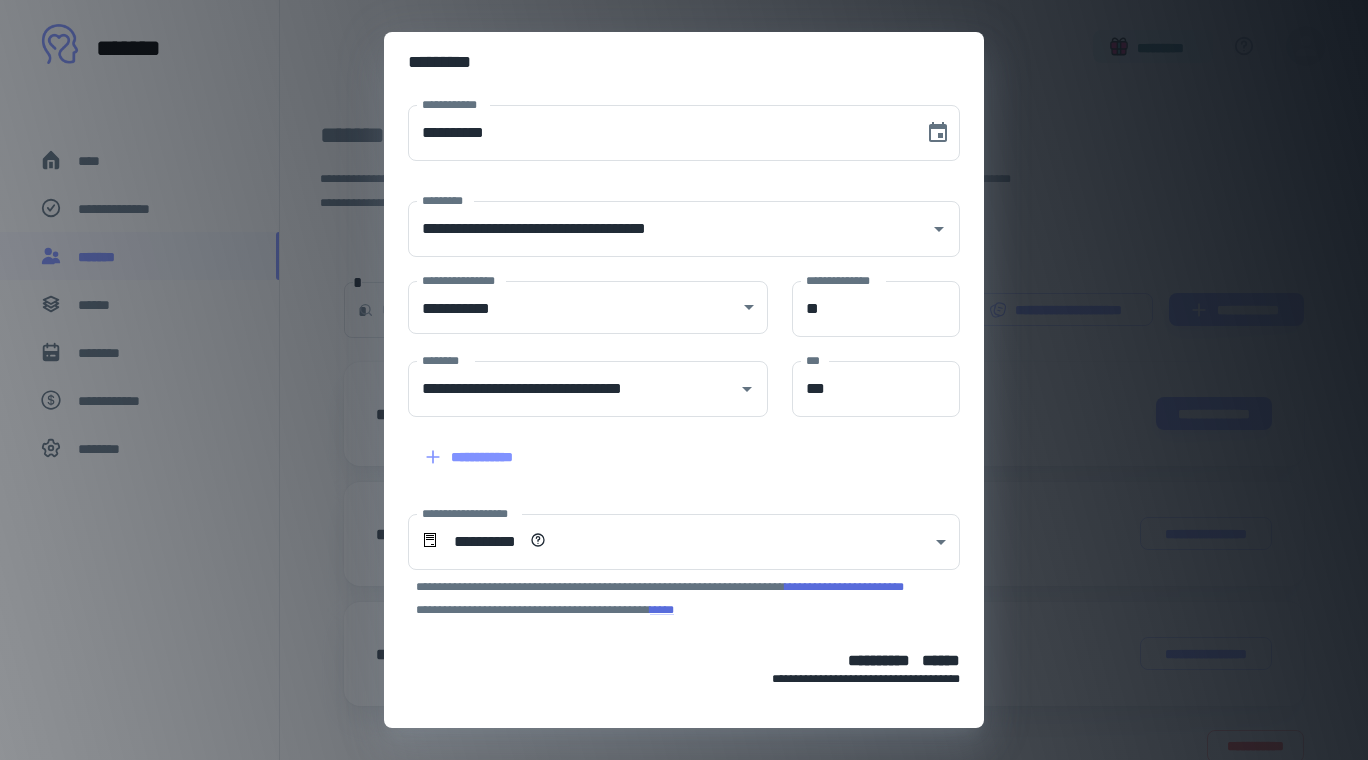 scroll, scrollTop: 44, scrollLeft: 0, axis: vertical 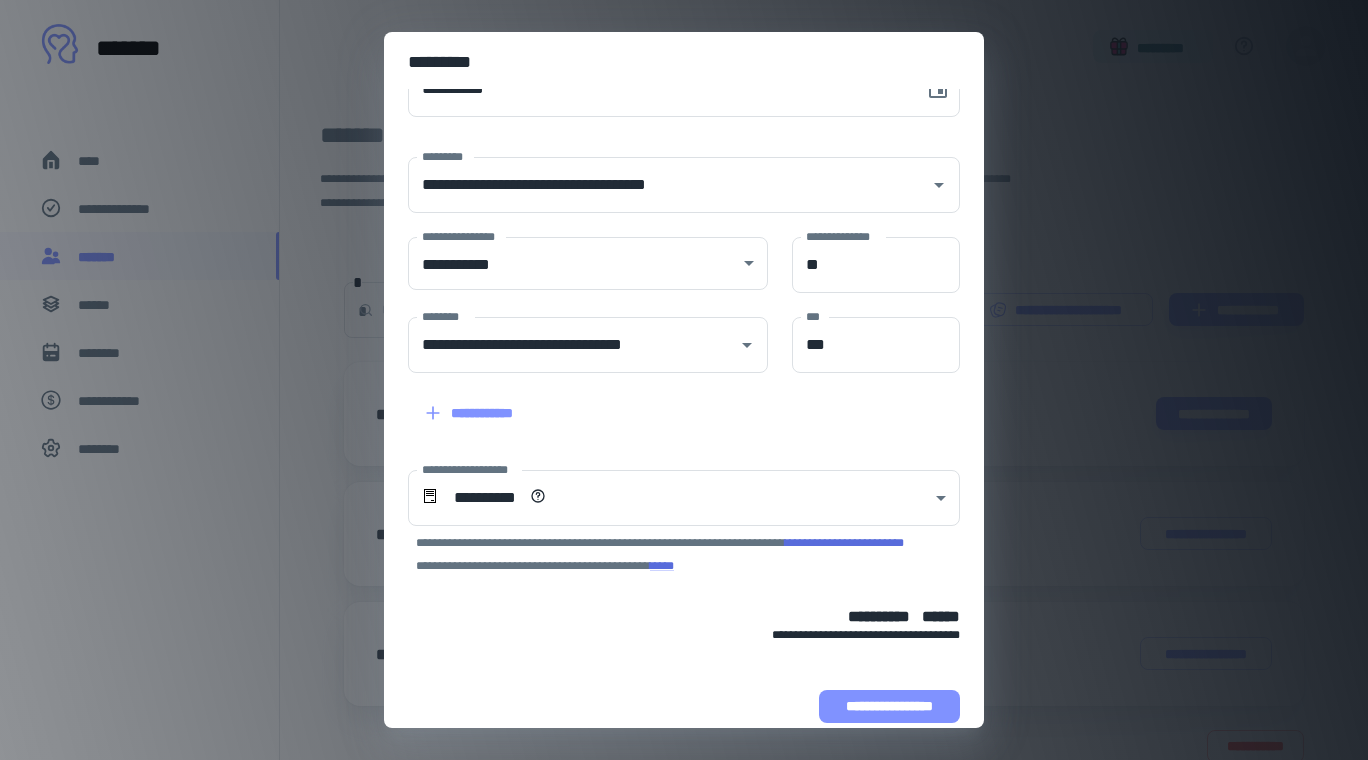 click on "**********" at bounding box center (889, 706) 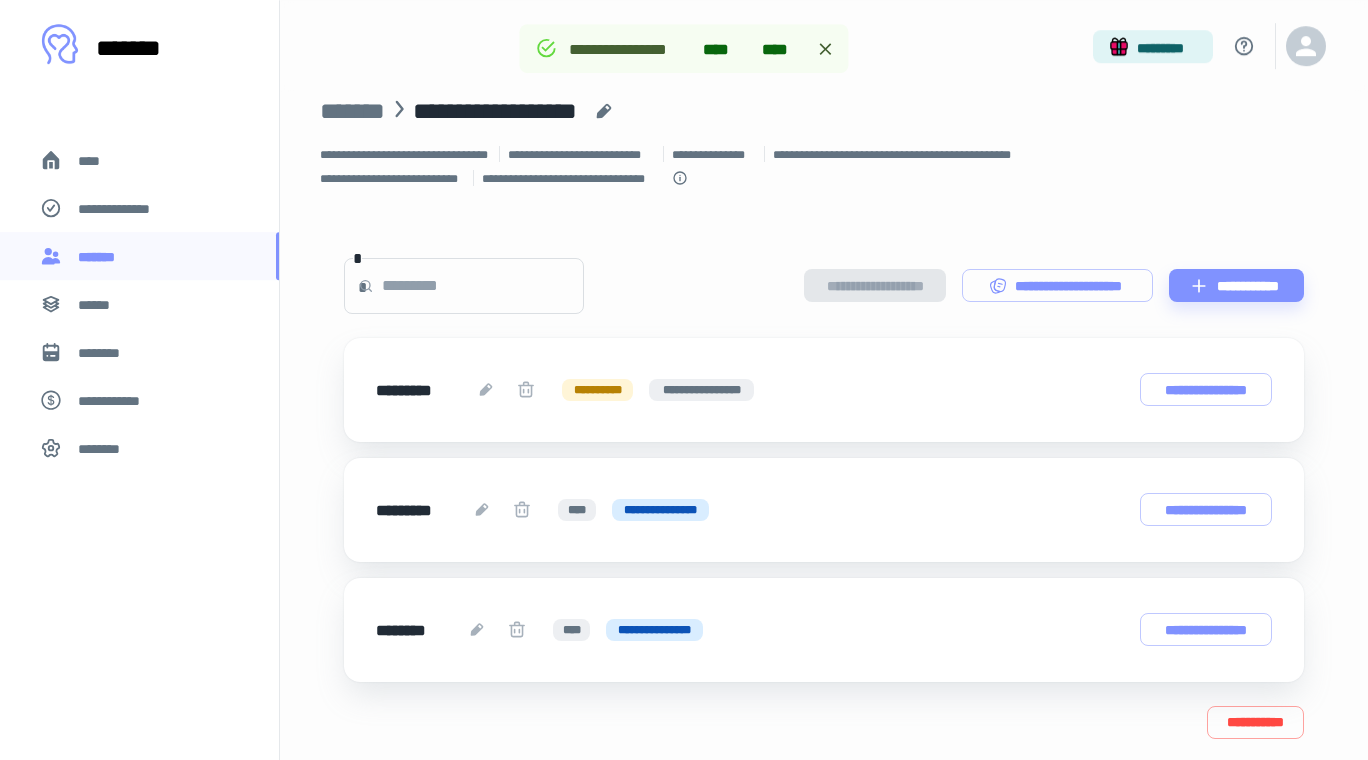 scroll, scrollTop: 0, scrollLeft: 0, axis: both 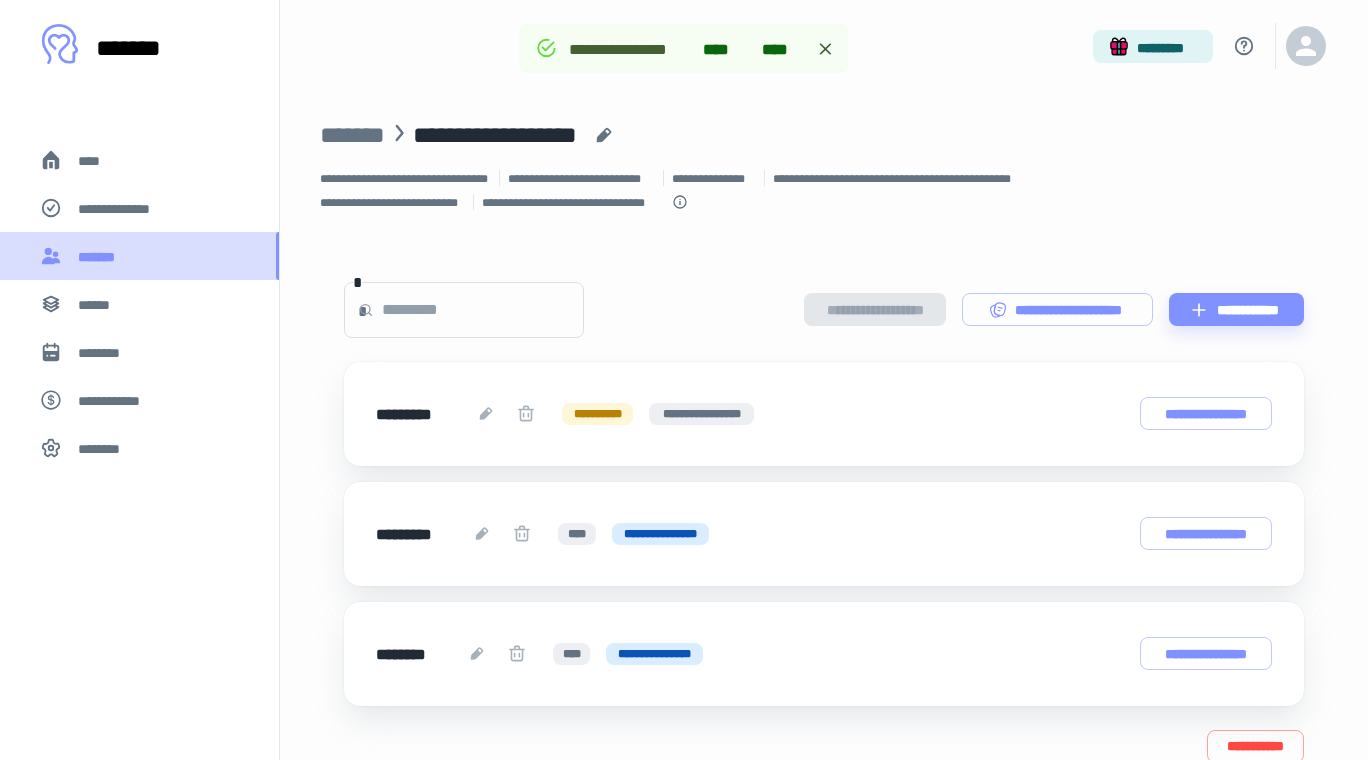 click on "*******" at bounding box center (98, 255) 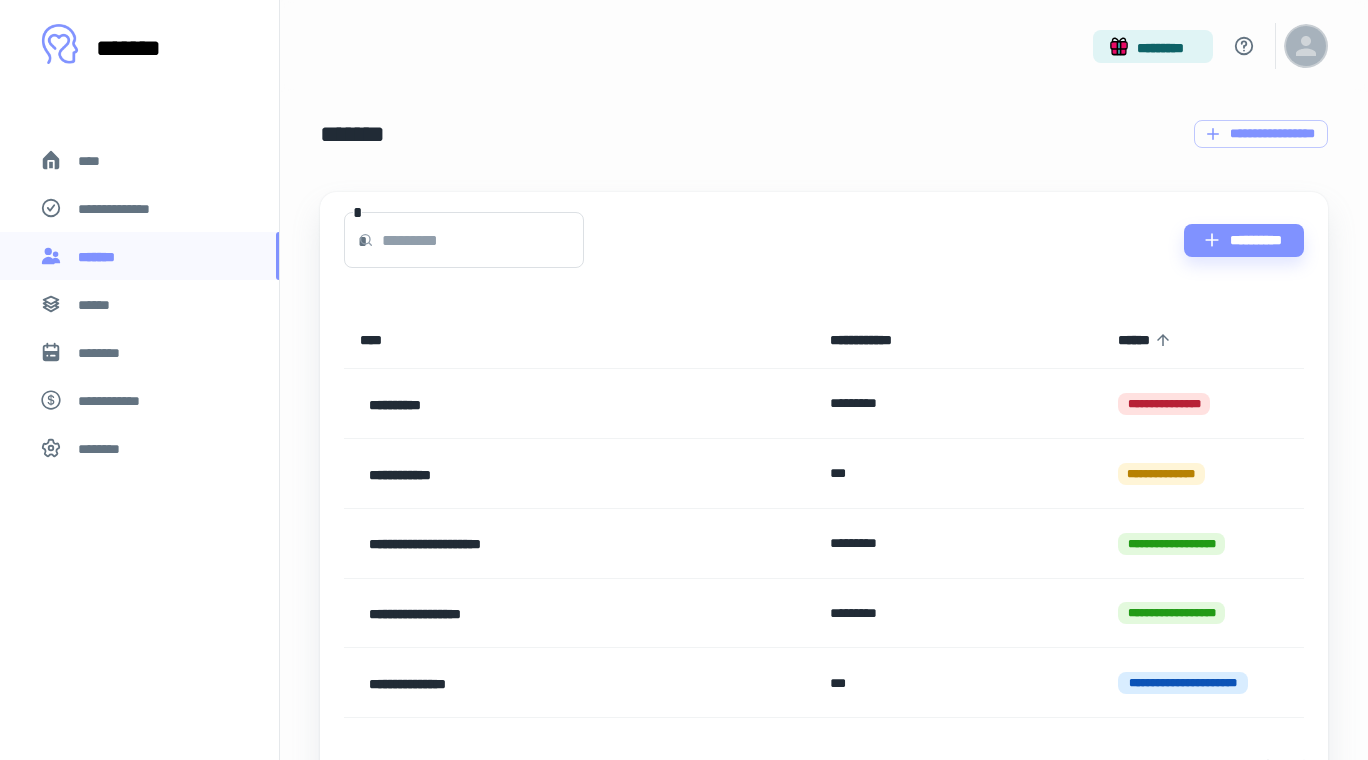 click 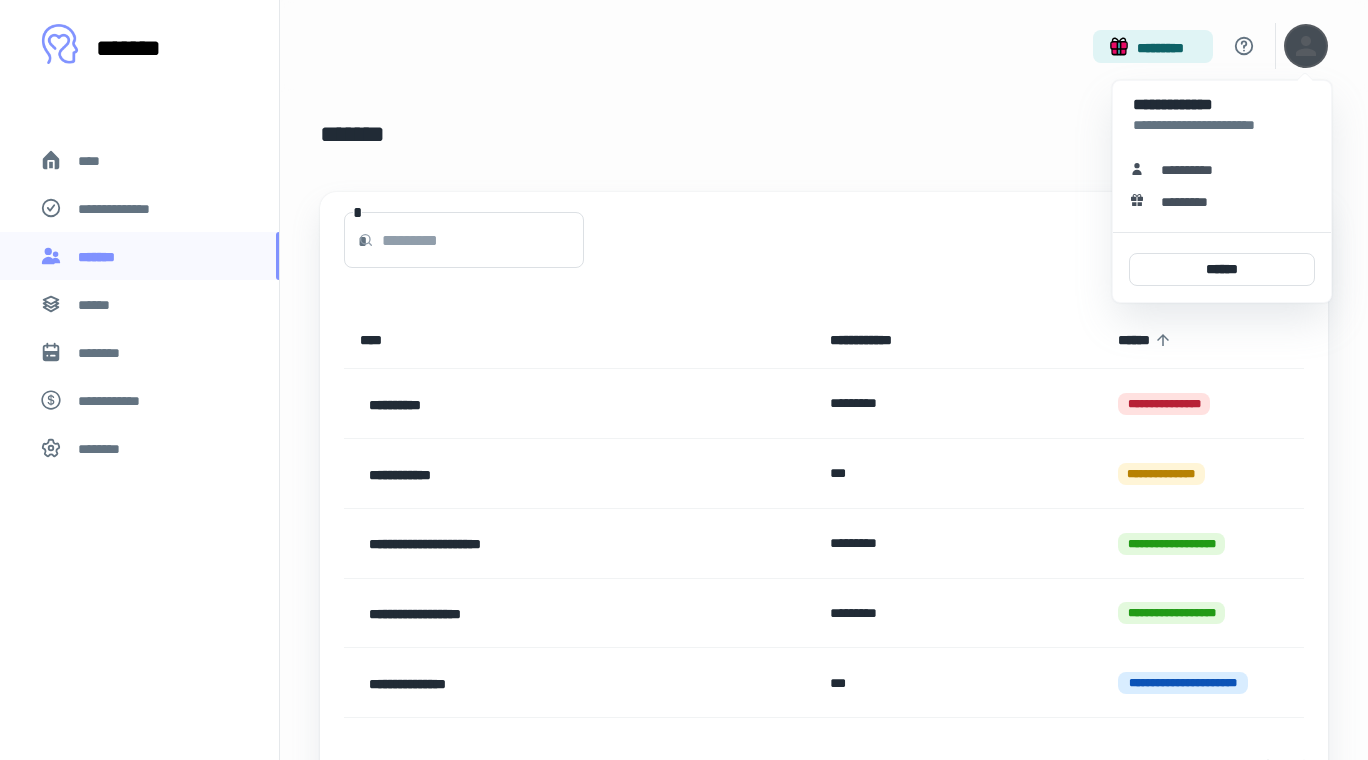 click on "**********" at bounding box center (1190, 168) 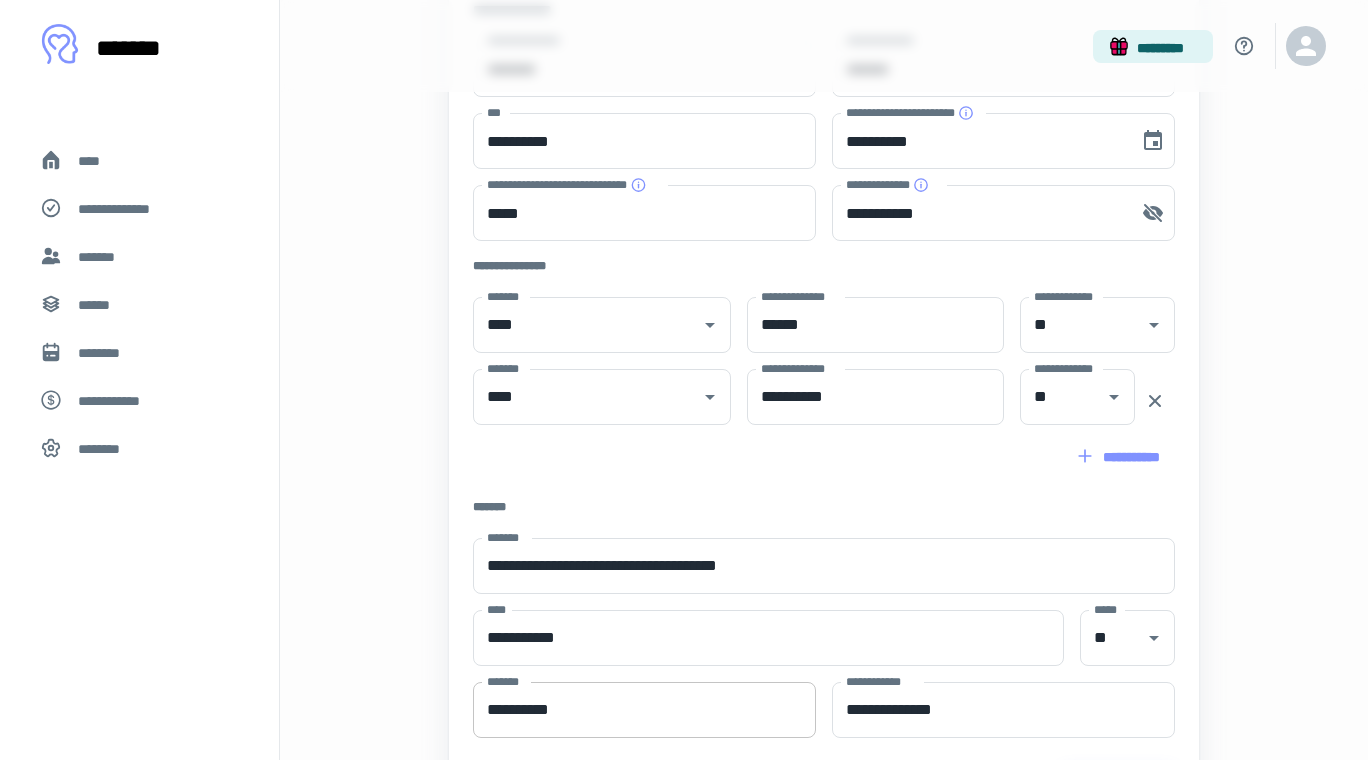 scroll, scrollTop: 504, scrollLeft: 0, axis: vertical 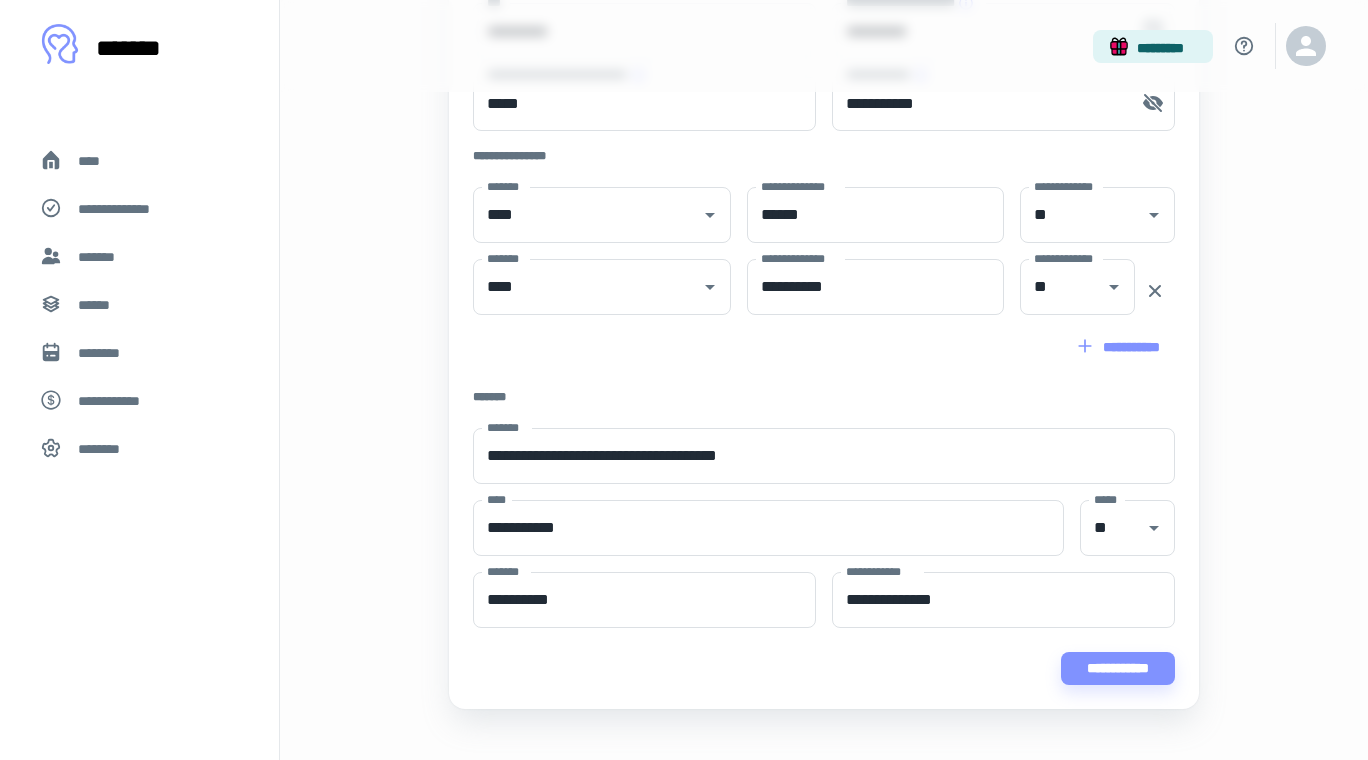 click on "**********" at bounding box center [824, 192] 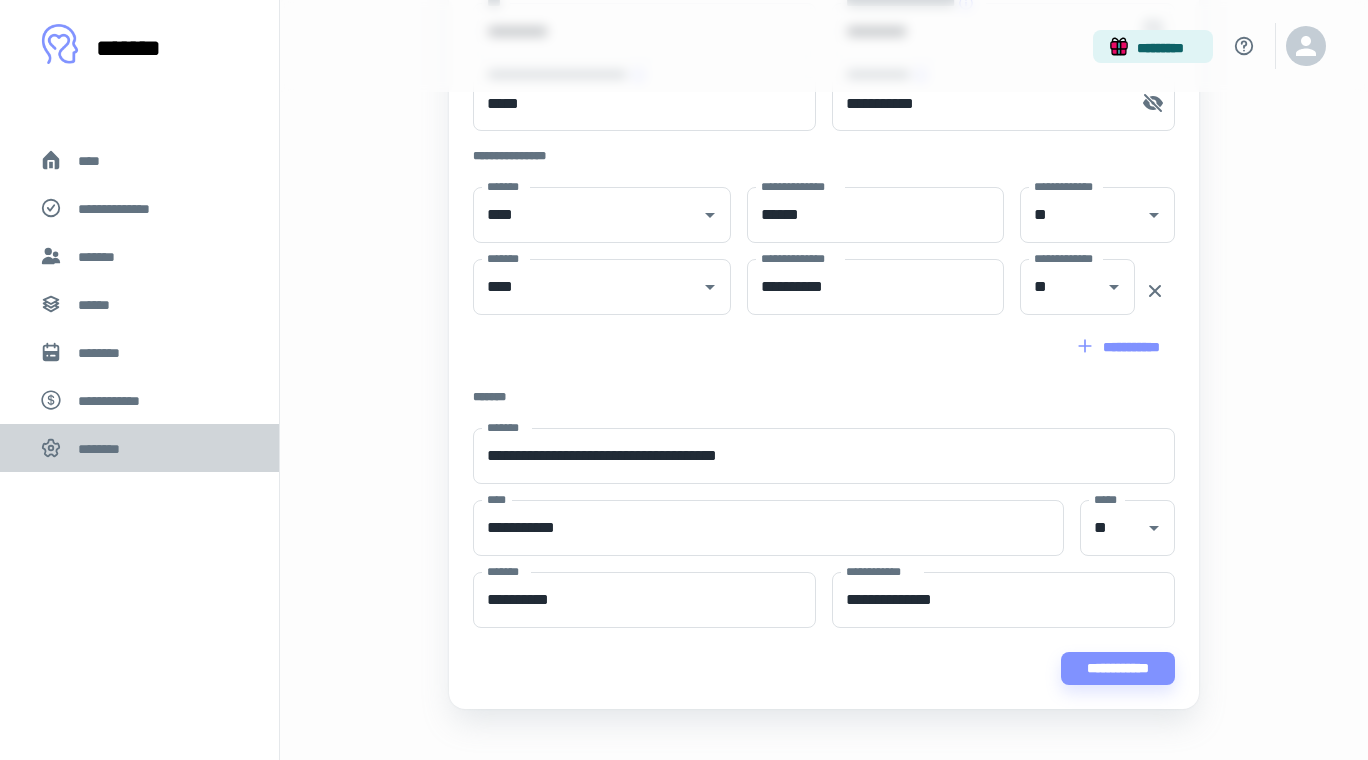 click on "********" at bounding box center (102, 447) 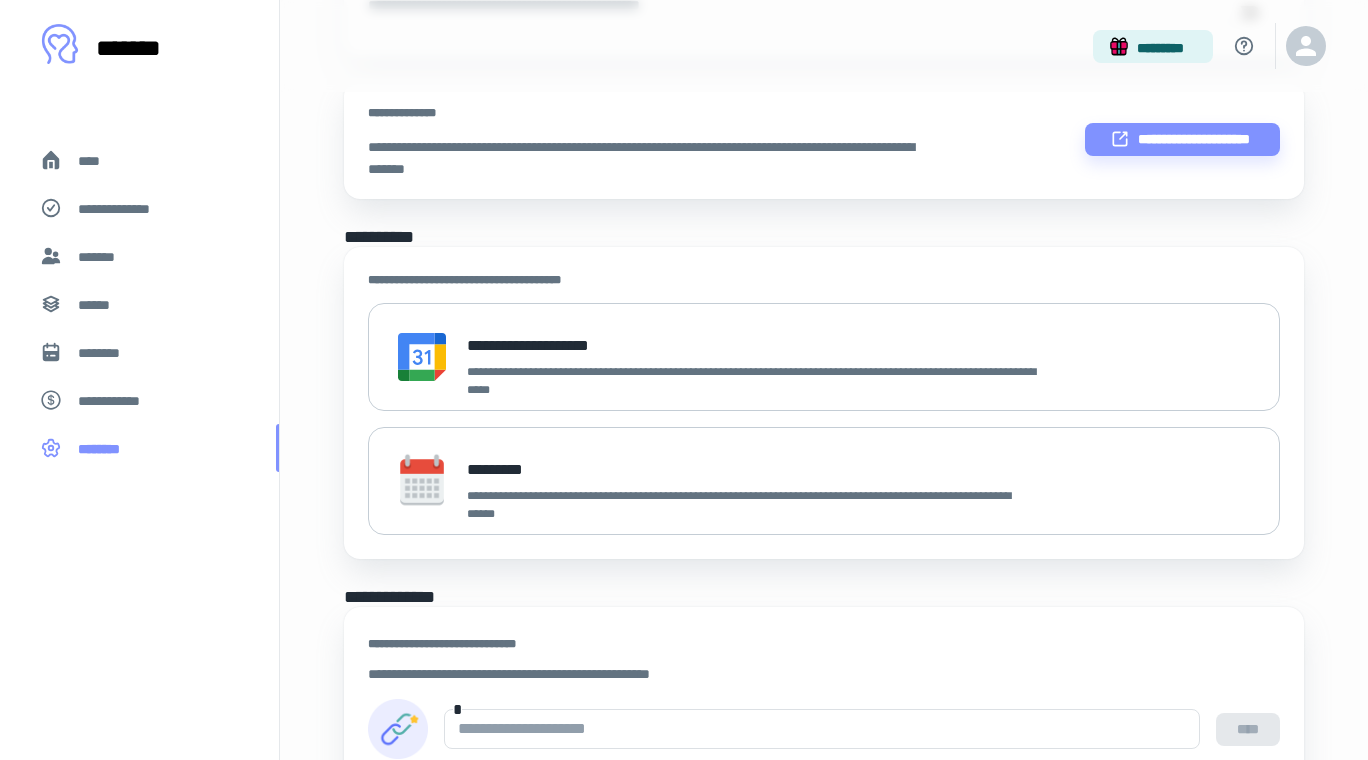 scroll, scrollTop: 0, scrollLeft: 0, axis: both 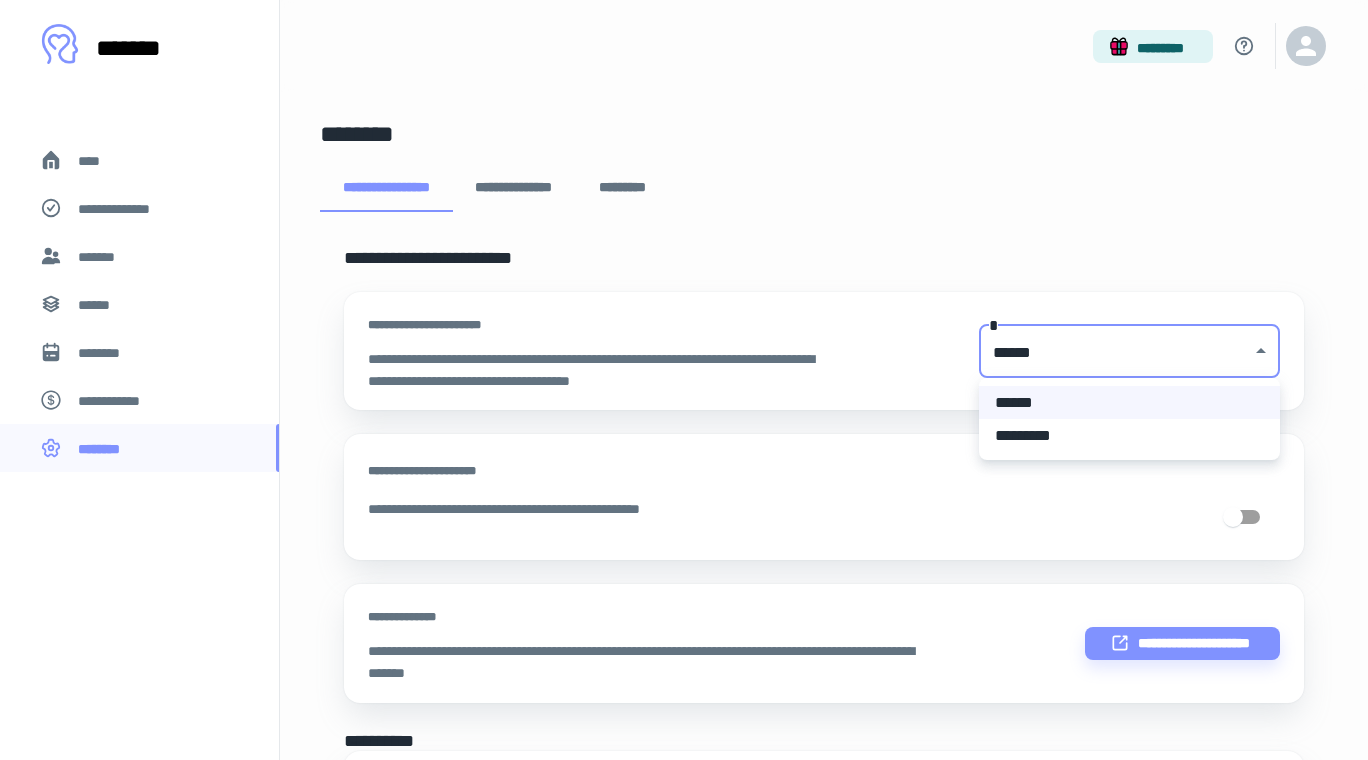 click on "**********" at bounding box center (684, 380) 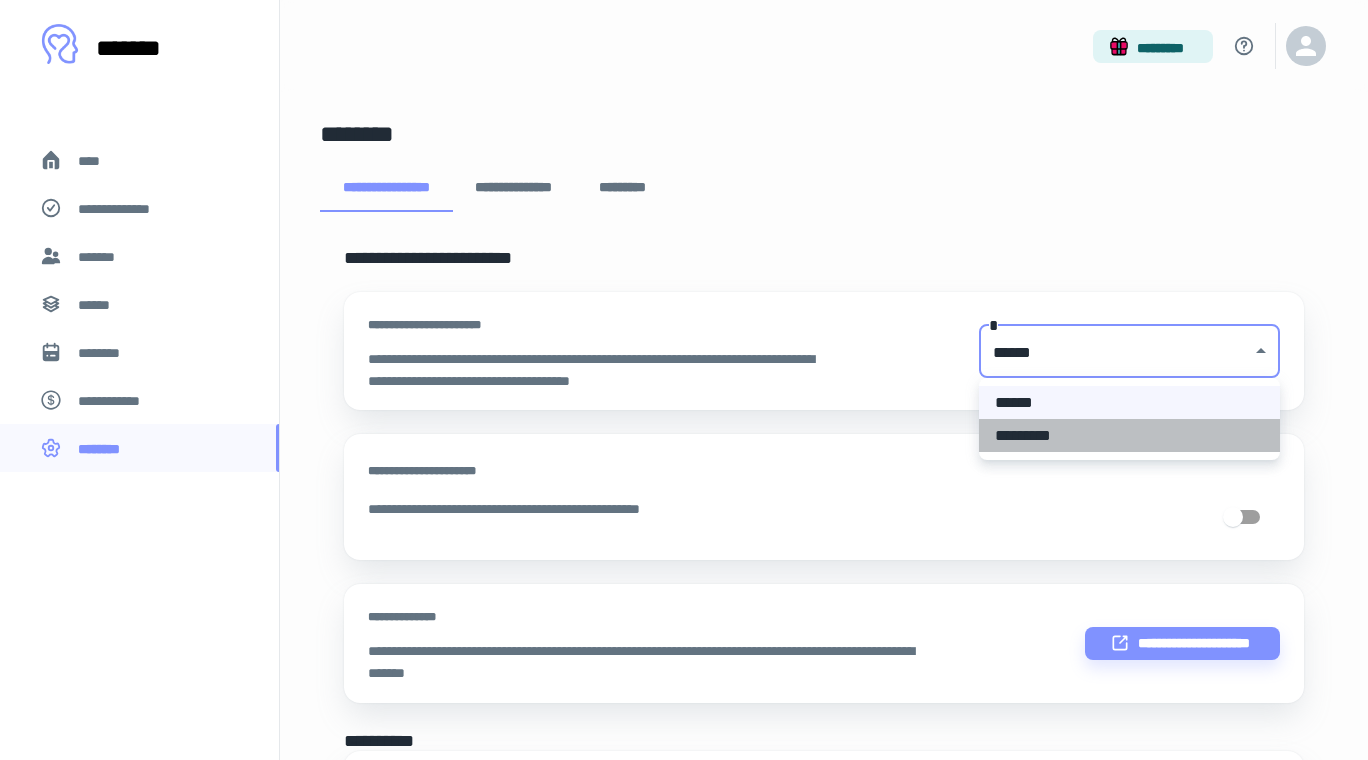 click on "*********" at bounding box center (1129, 435) 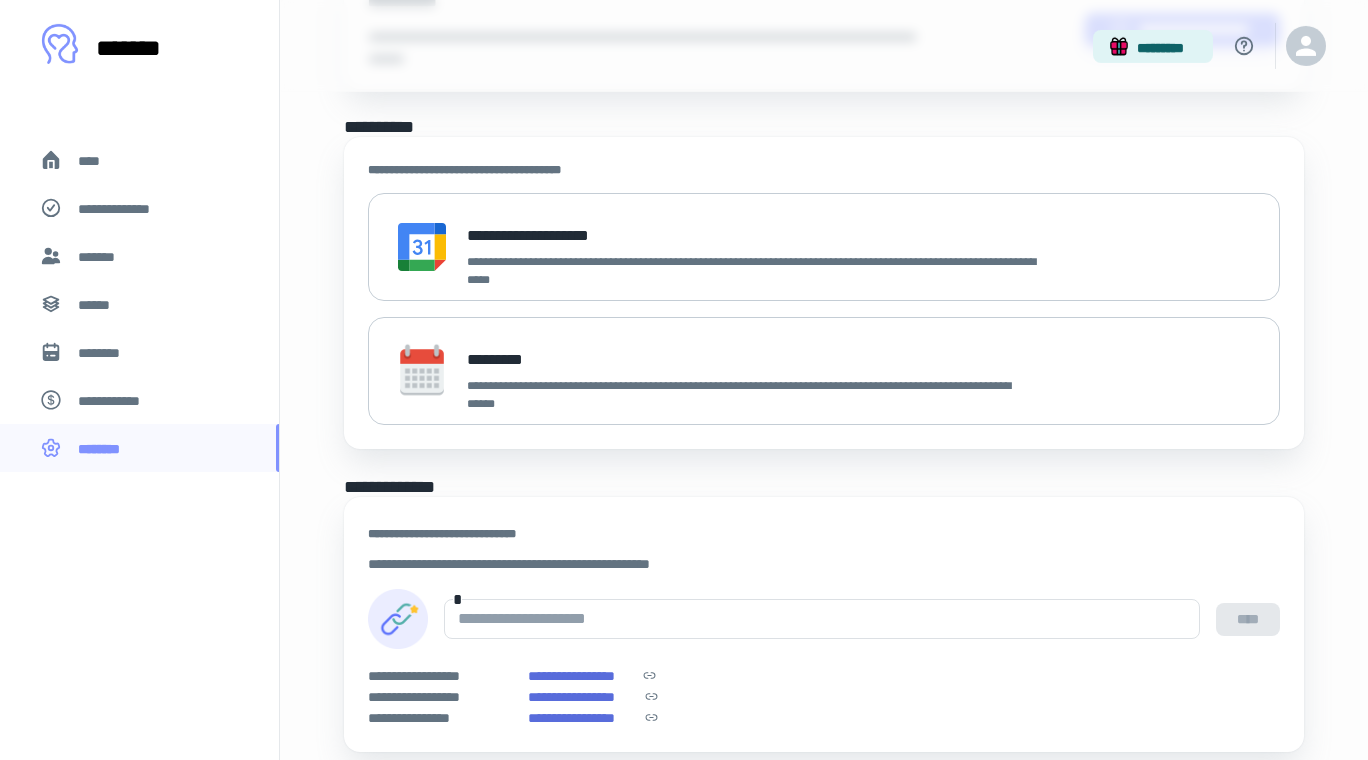 scroll, scrollTop: 529, scrollLeft: 0, axis: vertical 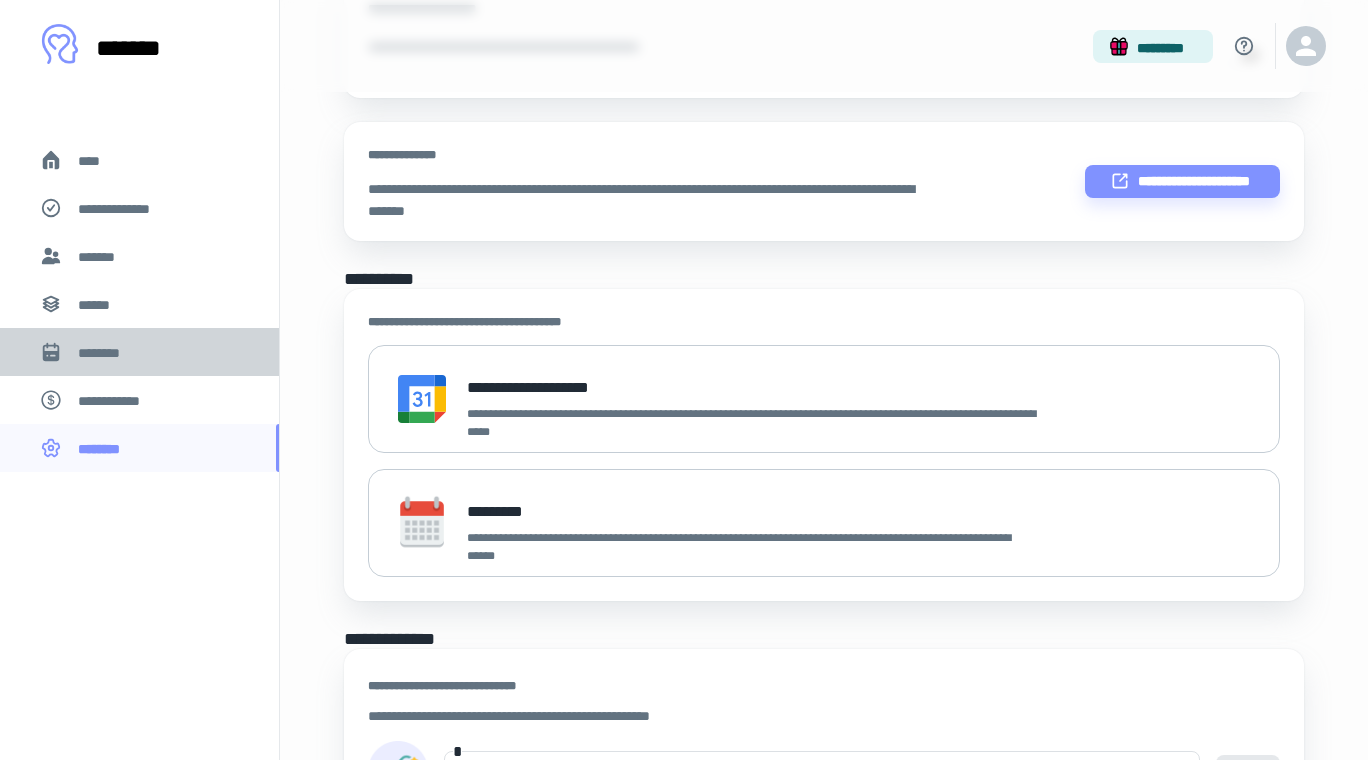 click on "********" at bounding box center (103, 351) 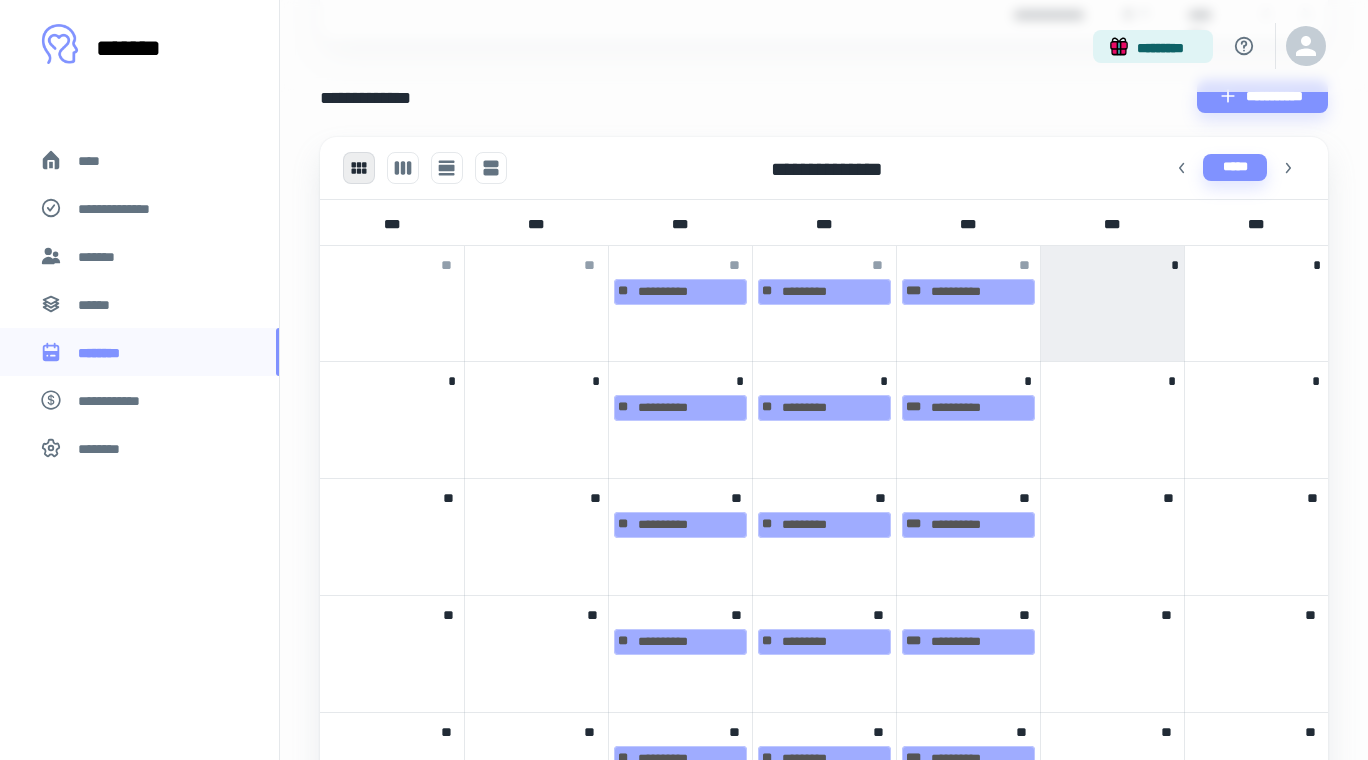 scroll, scrollTop: 0, scrollLeft: 0, axis: both 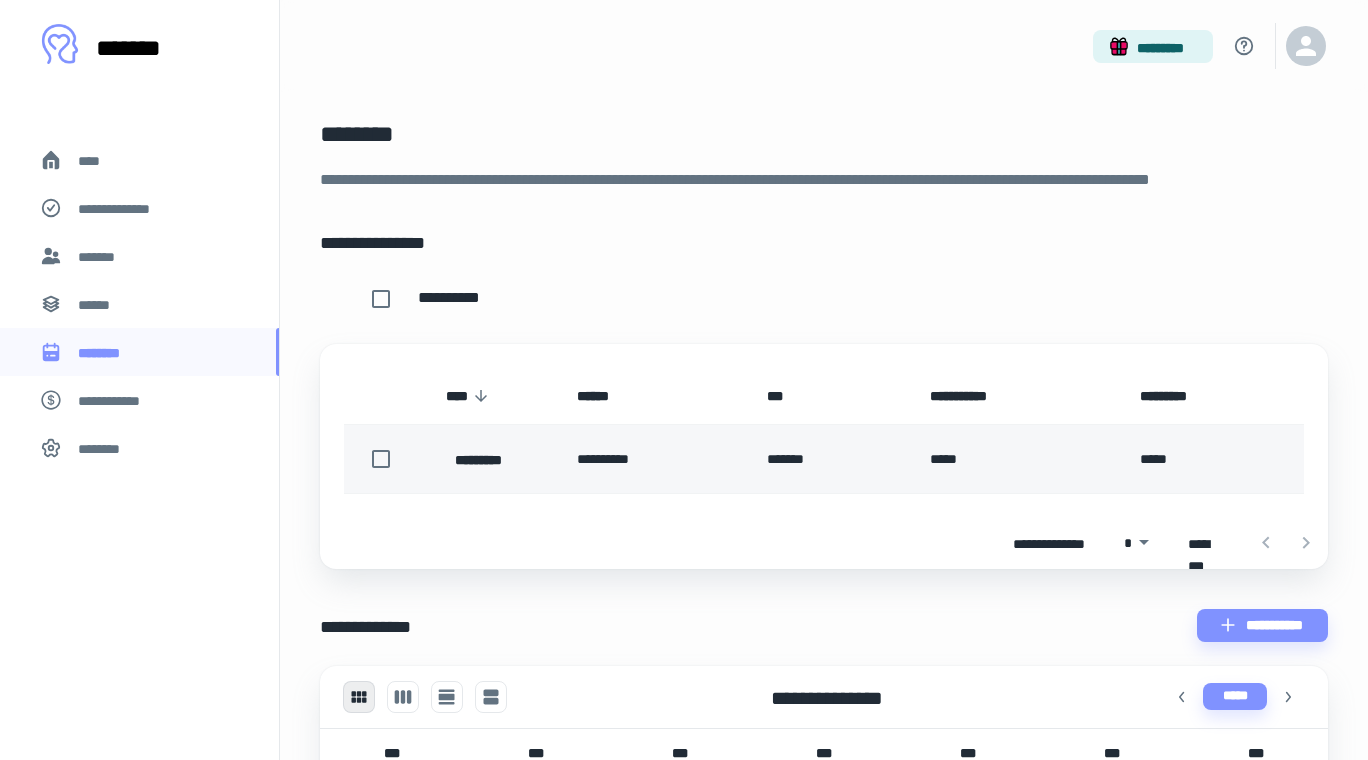 click on "*******" at bounding box center (832, 459) 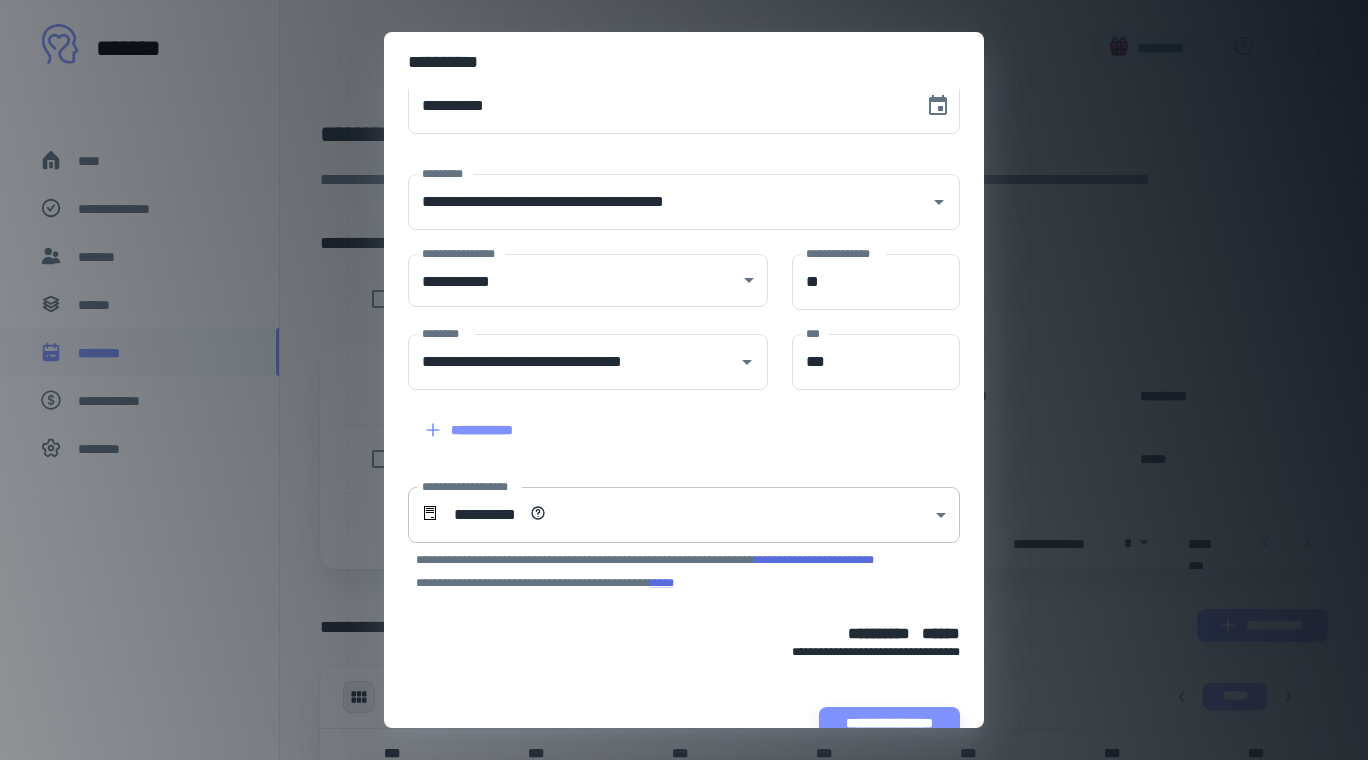 scroll, scrollTop: 44, scrollLeft: 0, axis: vertical 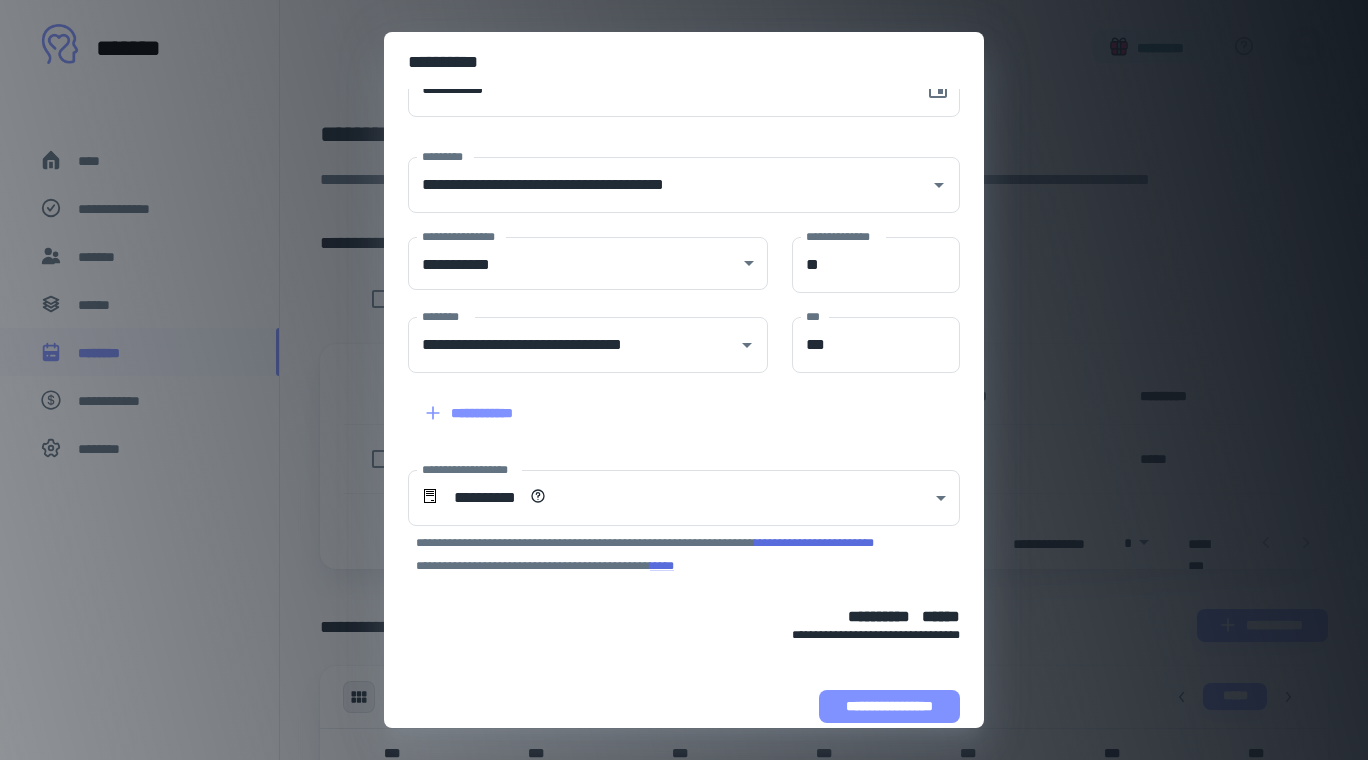 click on "**********" at bounding box center (889, 706) 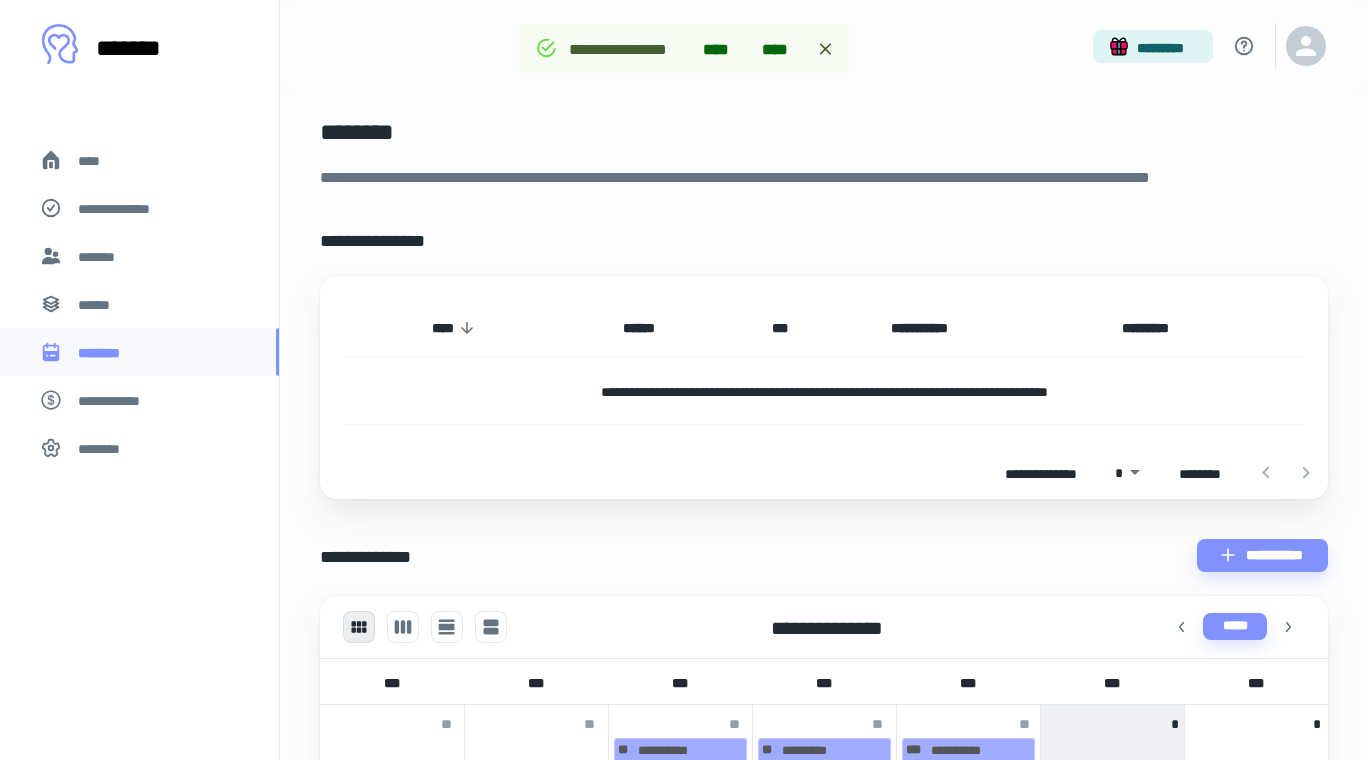scroll, scrollTop: 0, scrollLeft: 0, axis: both 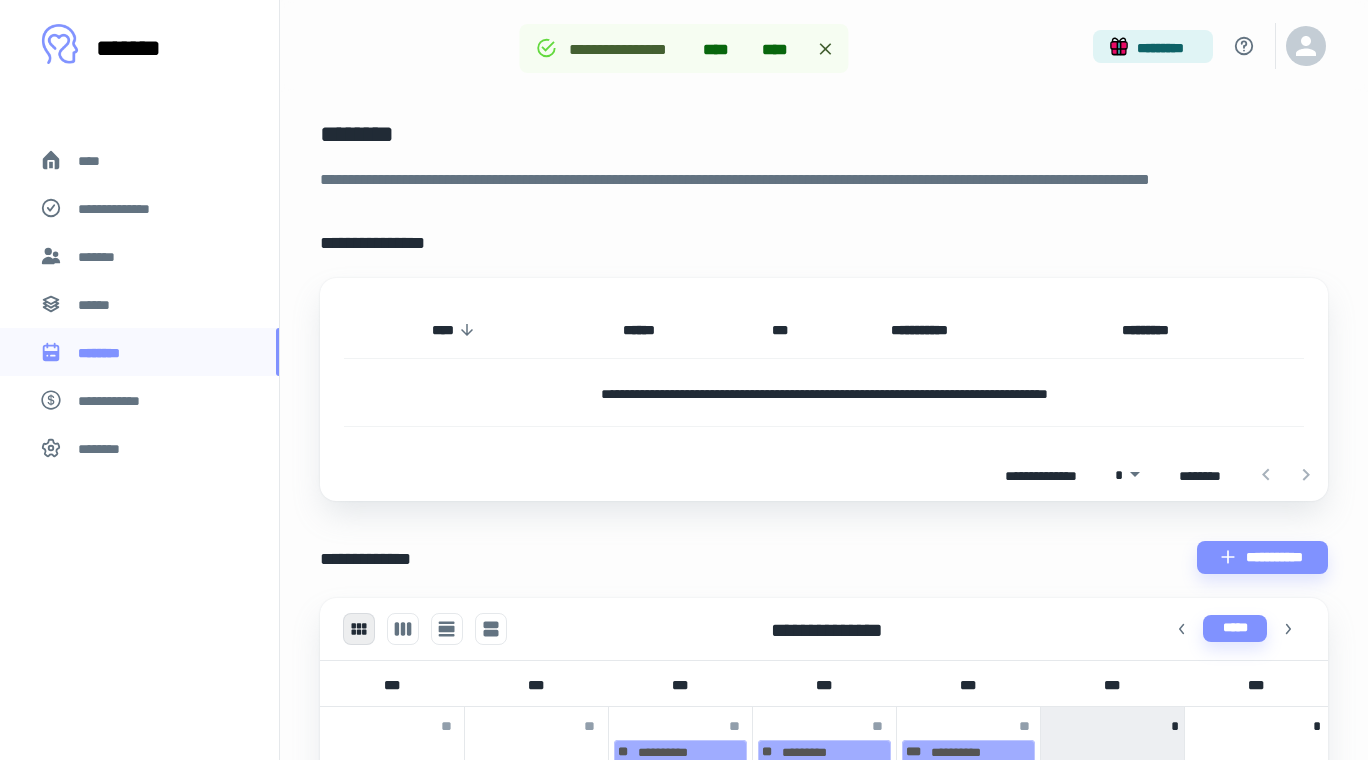 click on "**********" at bounding box center (824, 392) 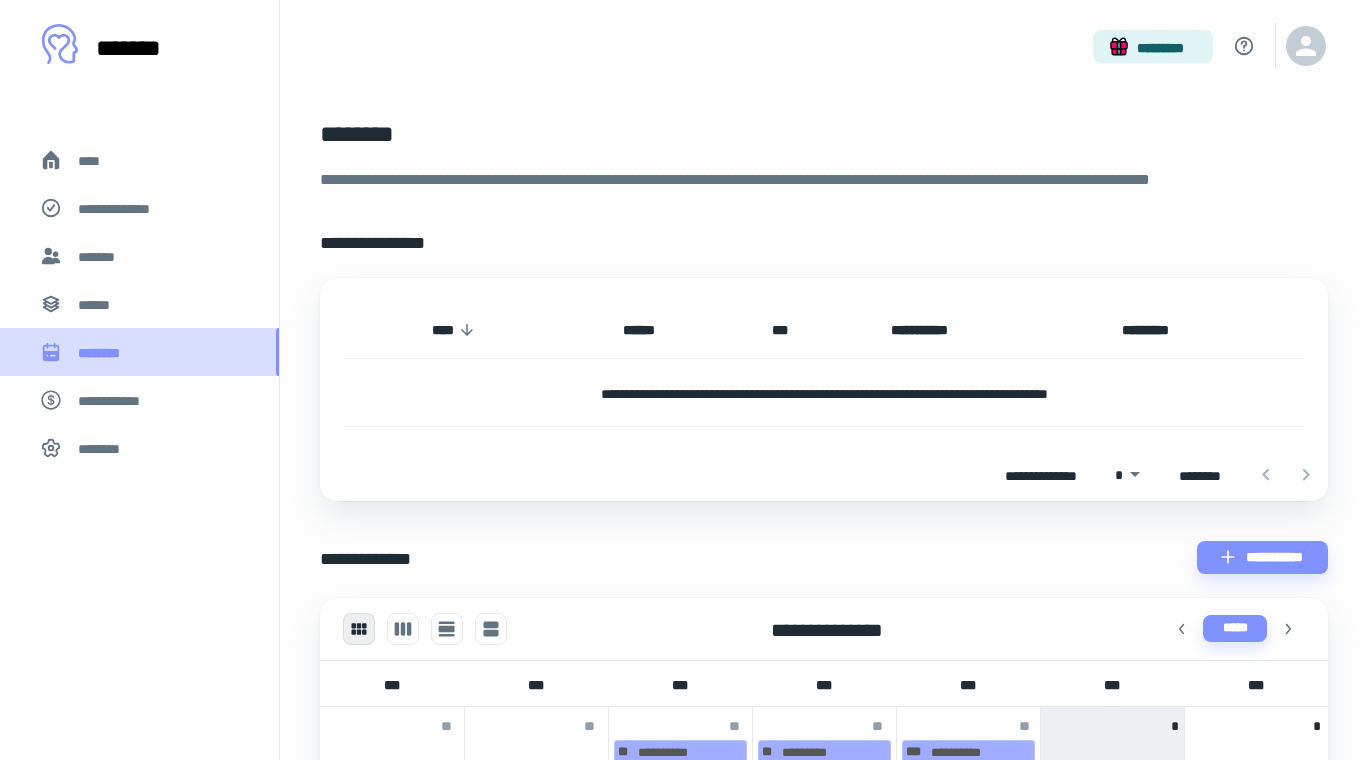 click on "********" at bounding box center (104, 351) 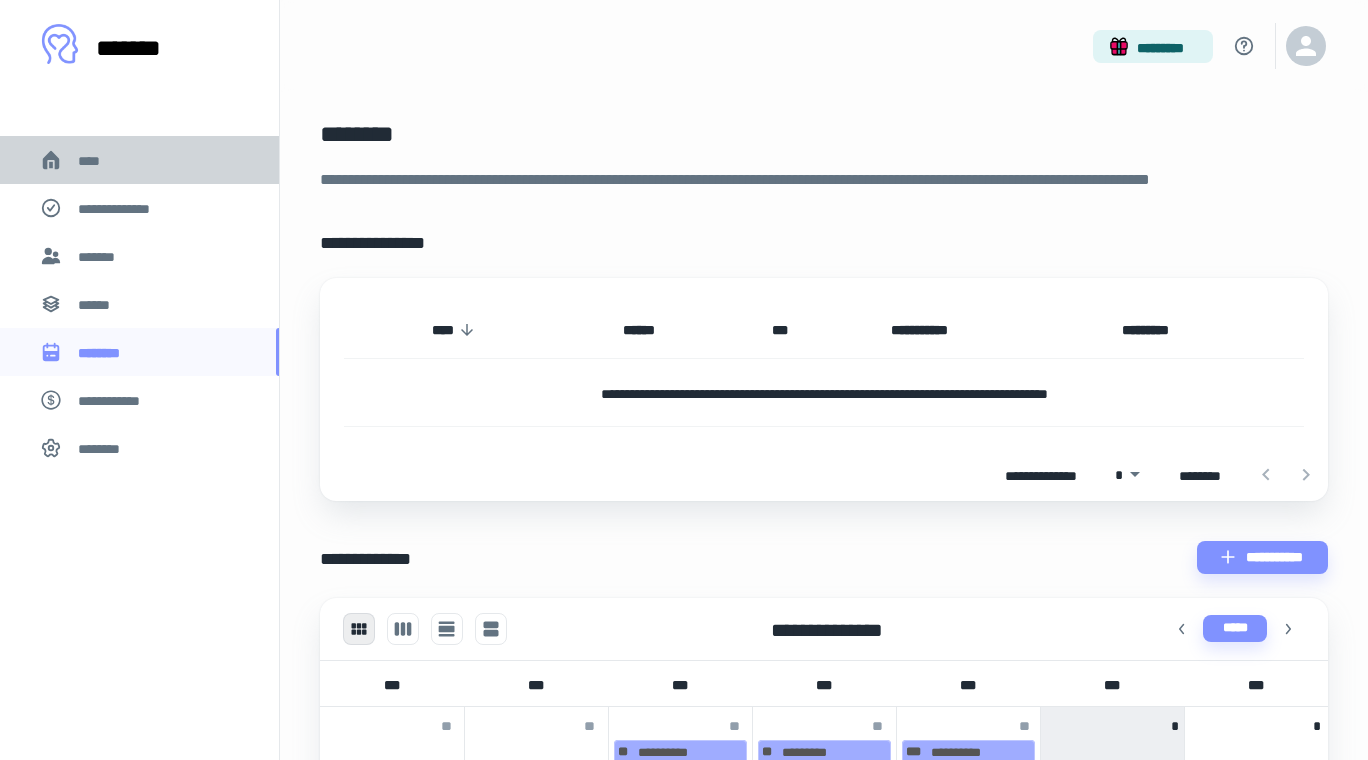 click on "****" at bounding box center (139, 160) 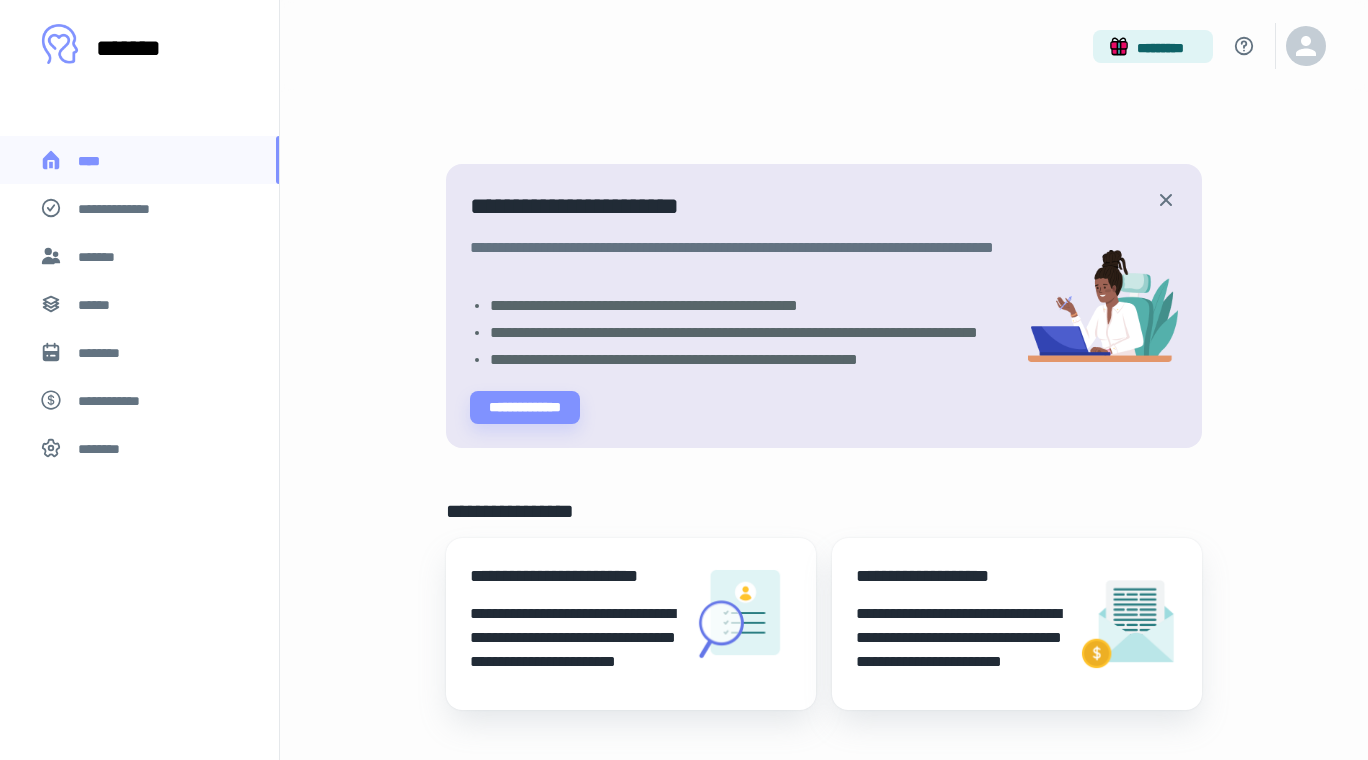 click on "********" at bounding box center [102, 447] 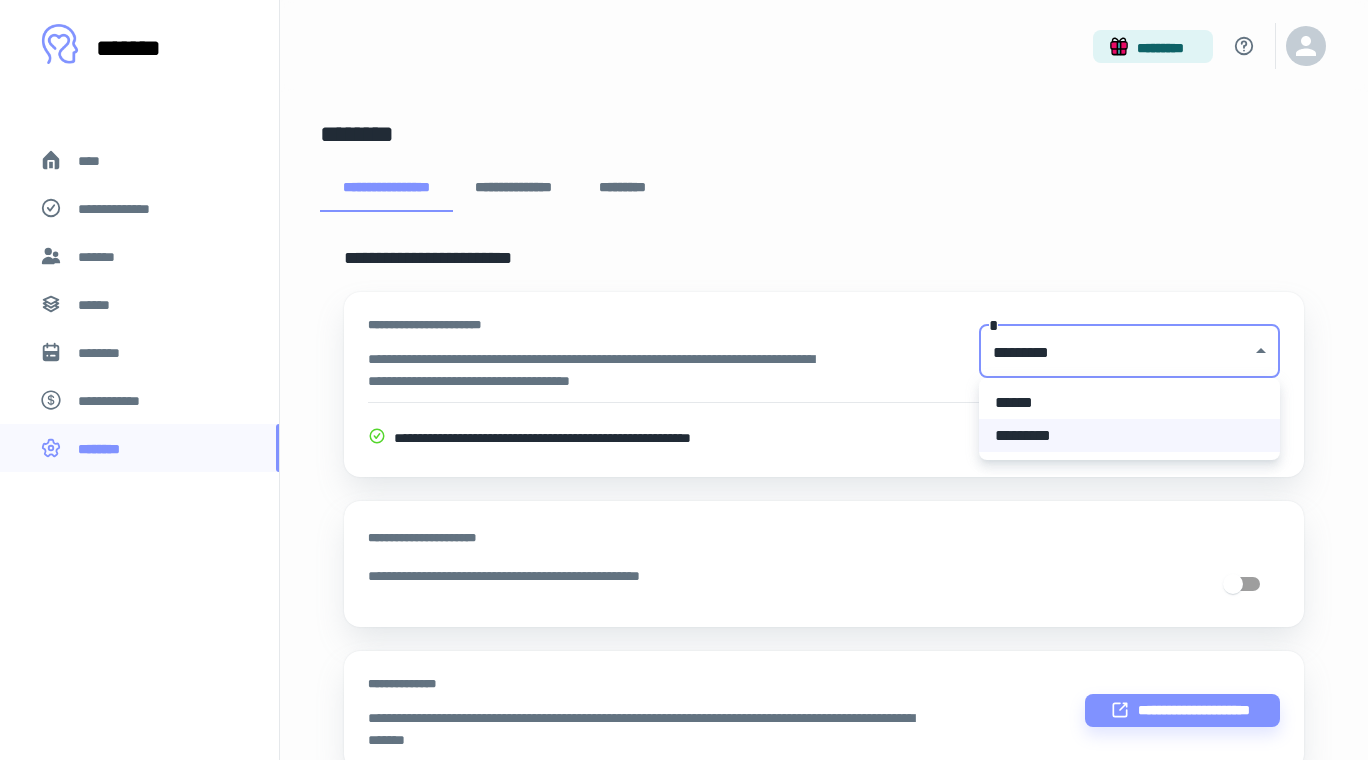 click on "**********" at bounding box center (684, 380) 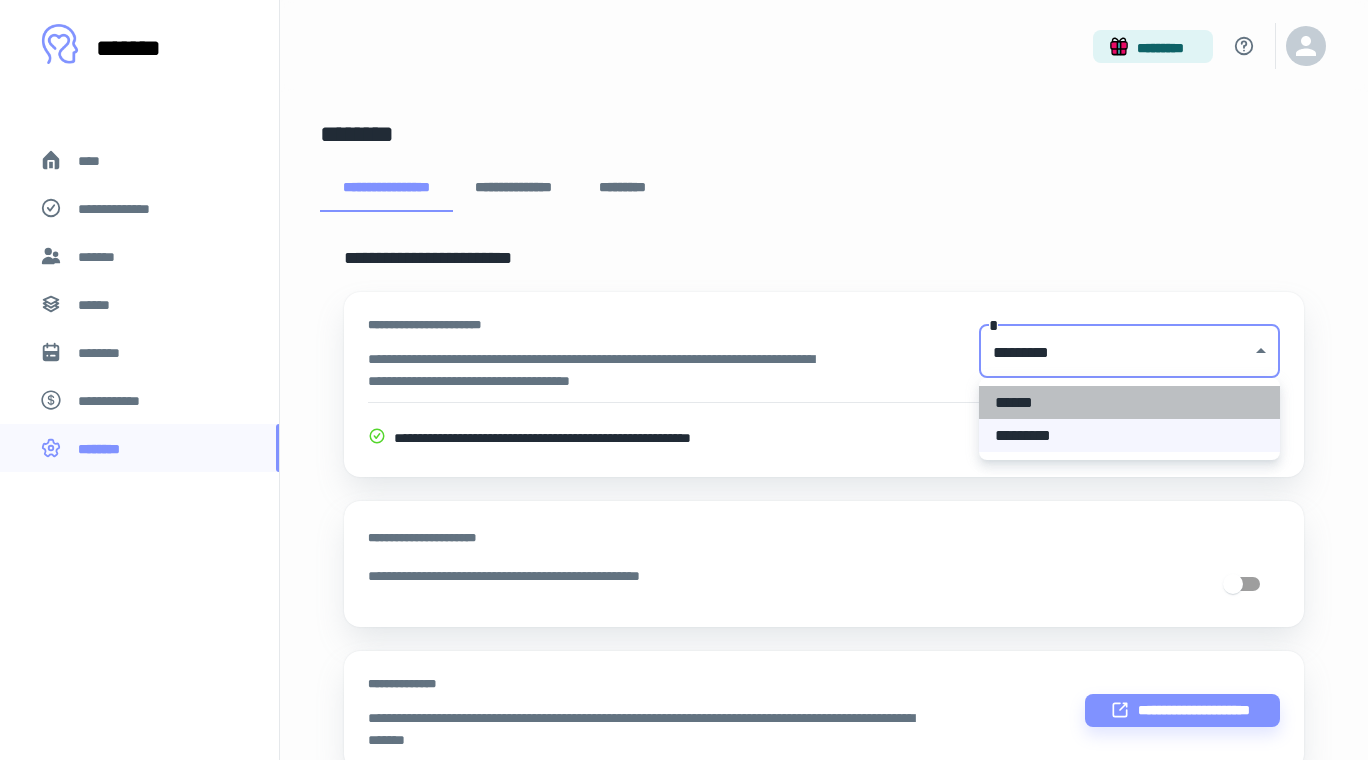 click on "******" at bounding box center [1129, 402] 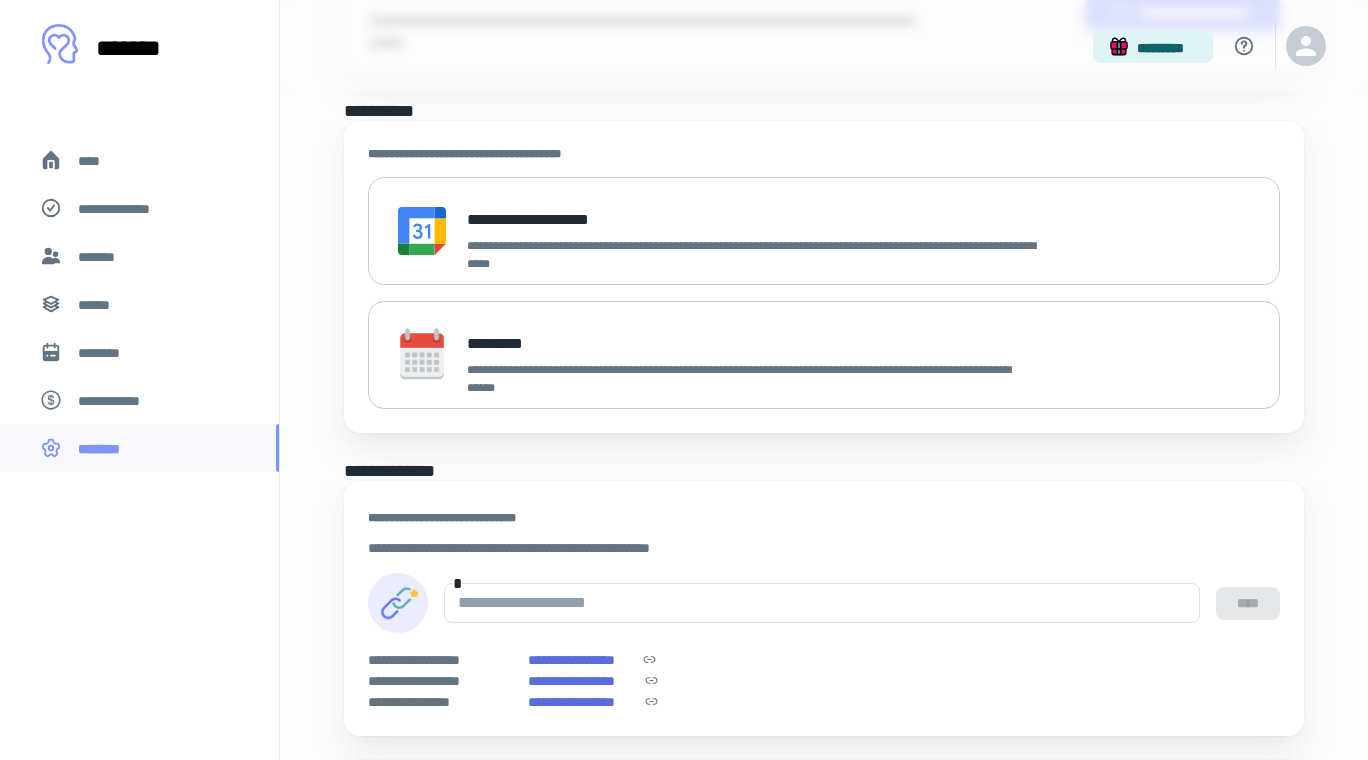 scroll, scrollTop: 0, scrollLeft: 0, axis: both 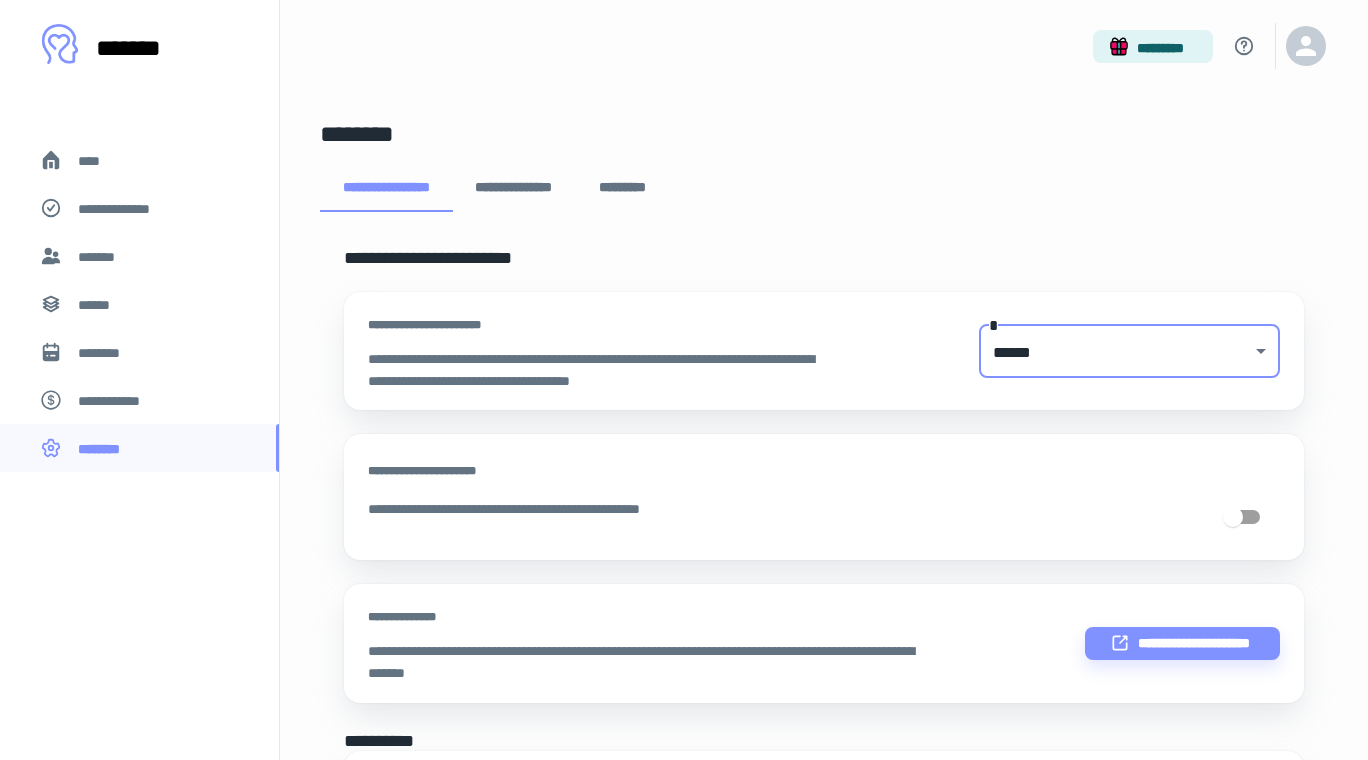 click on "*******" at bounding box center [143, 47] 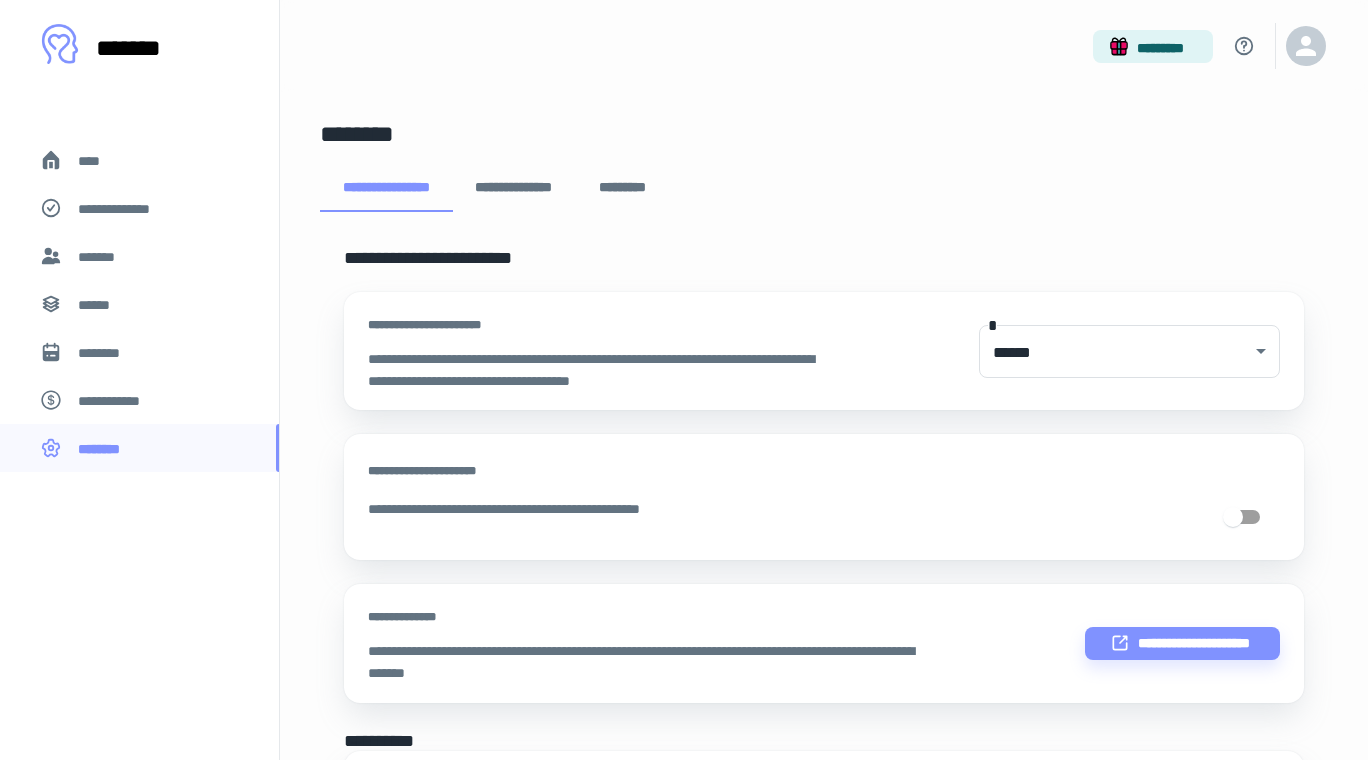 drag, startPoint x: 163, startPoint y: 601, endPoint x: 156, endPoint y: 571, distance: 30.805843 